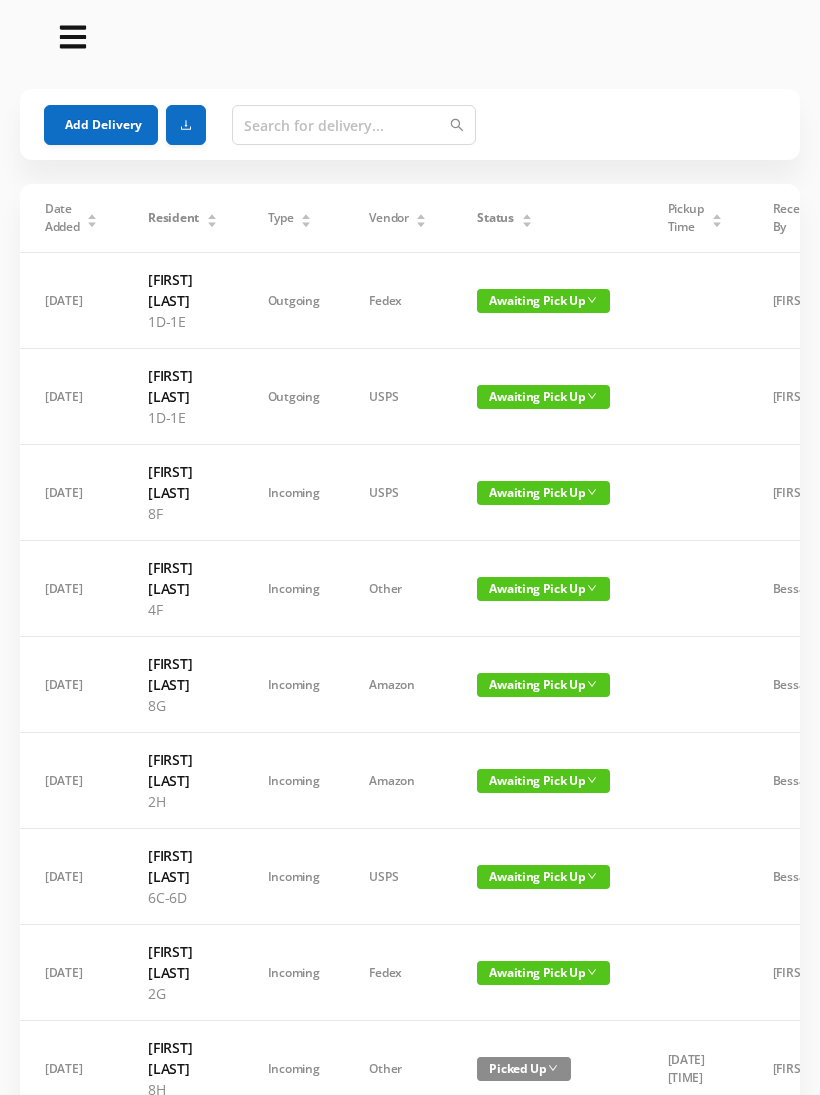 scroll, scrollTop: 0, scrollLeft: 0, axis: both 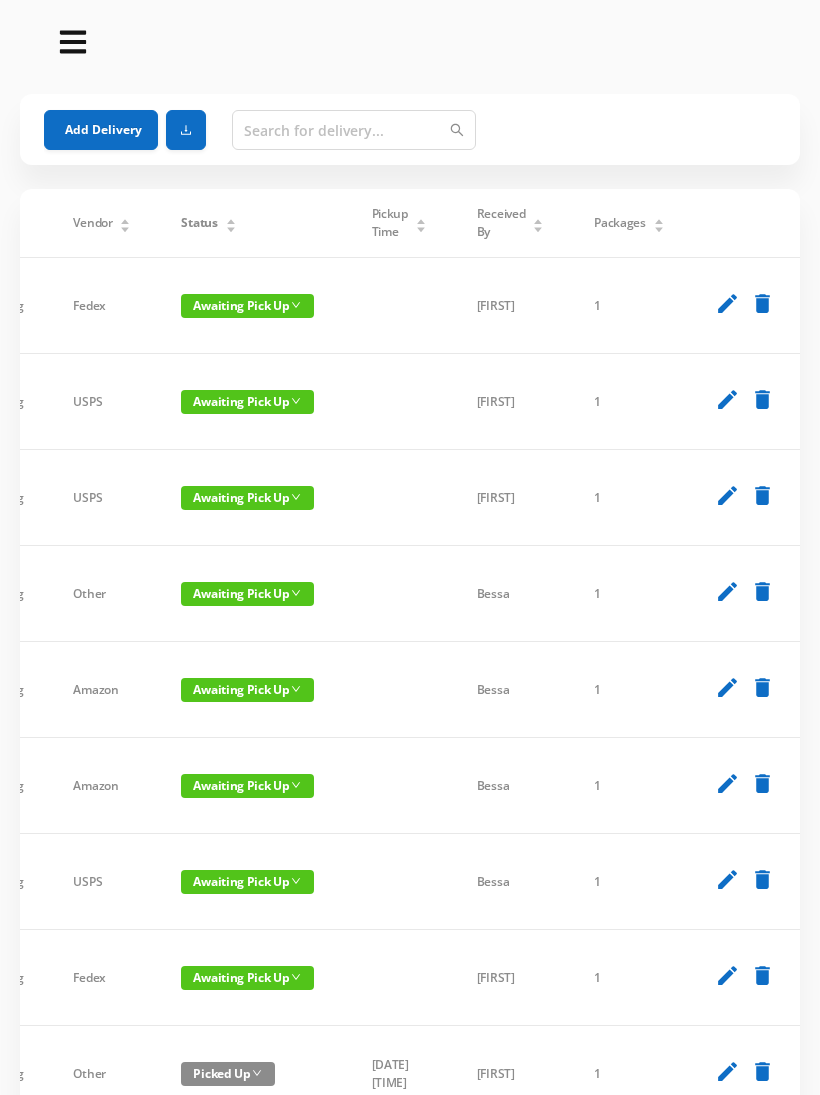 click on "delete" at bounding box center (762, 303) 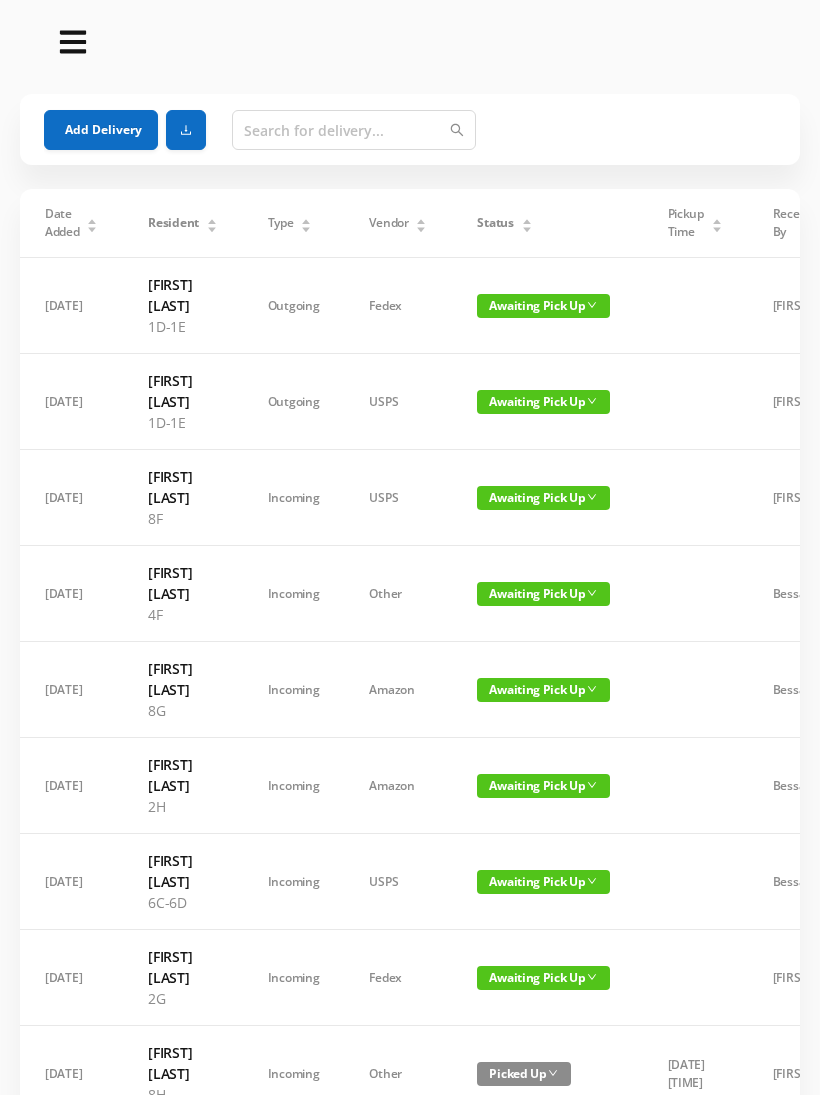 scroll, scrollTop: 0, scrollLeft: 0, axis: both 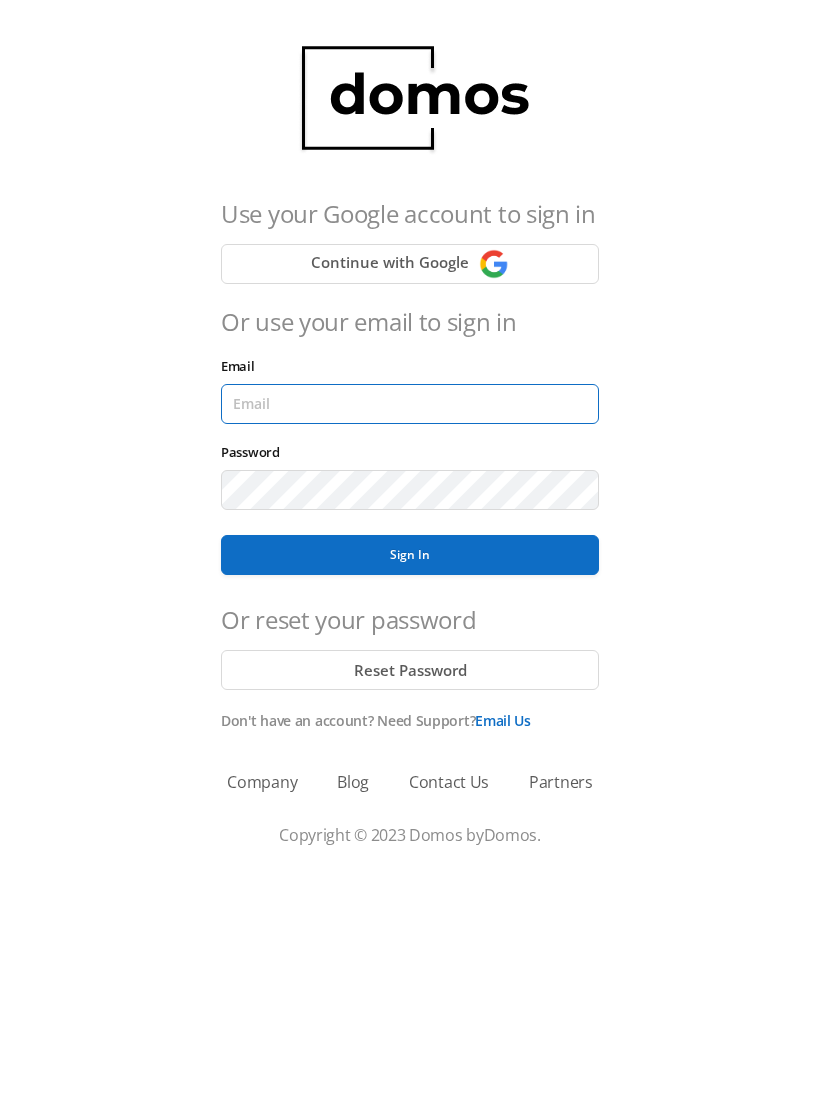 type on "[EMAIL]" 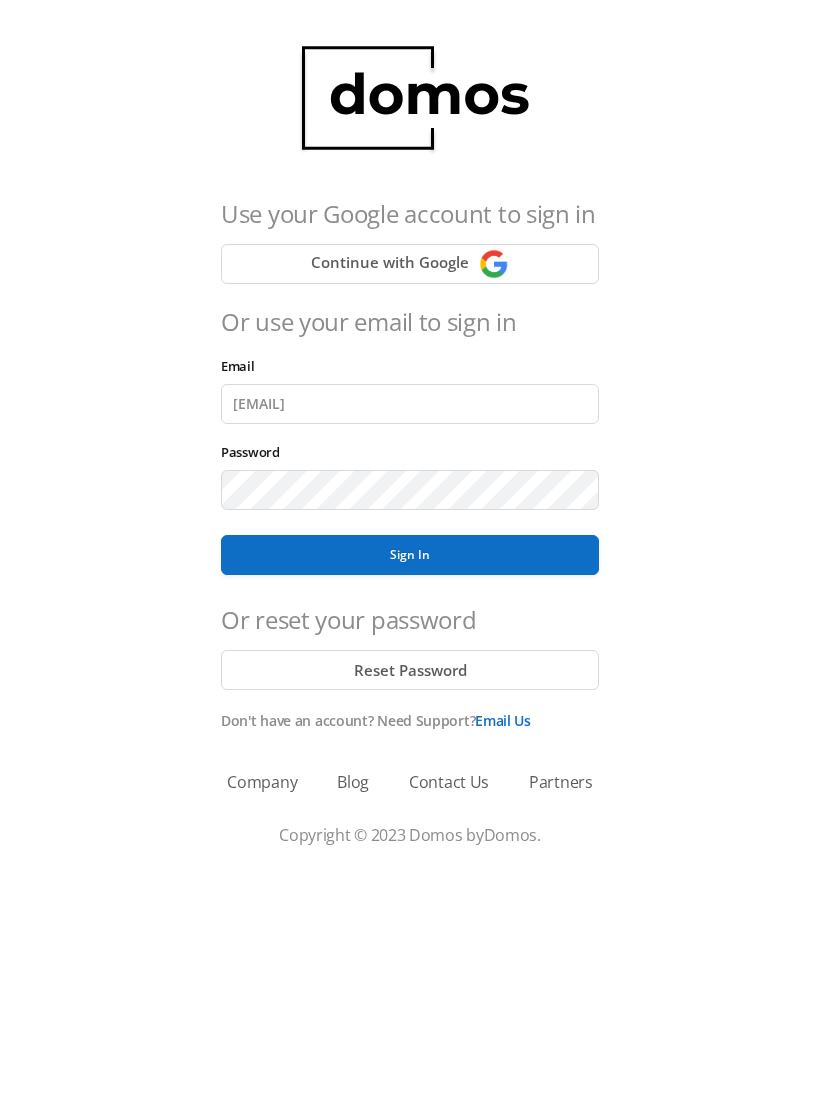 click on "Sign In" at bounding box center [410, 573] 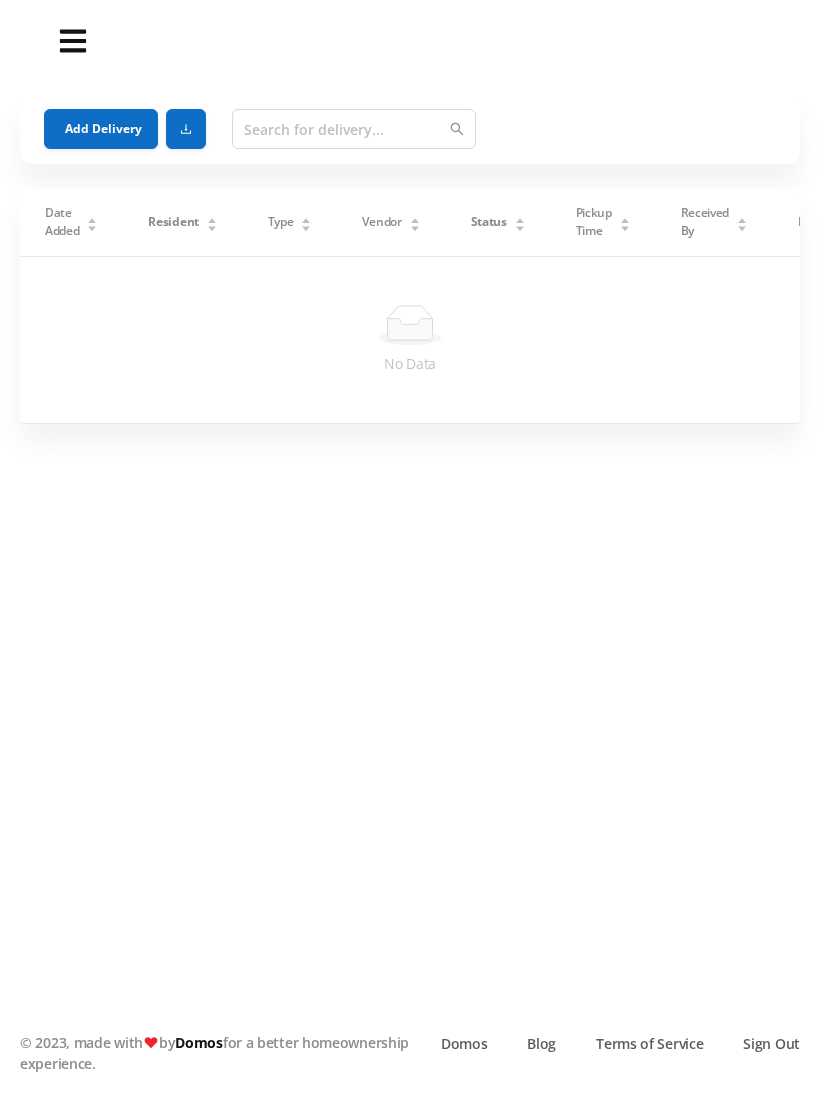 scroll, scrollTop: 1, scrollLeft: 0, axis: vertical 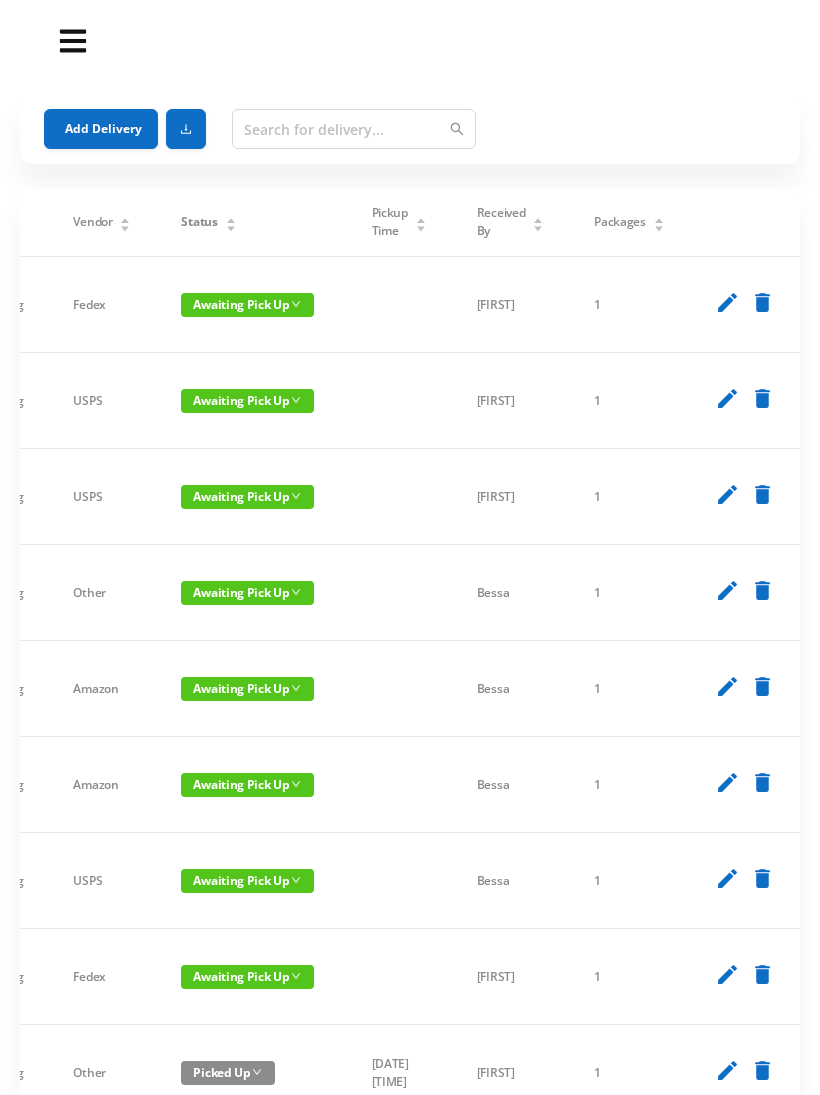 click on "delete" at bounding box center (762, 302) 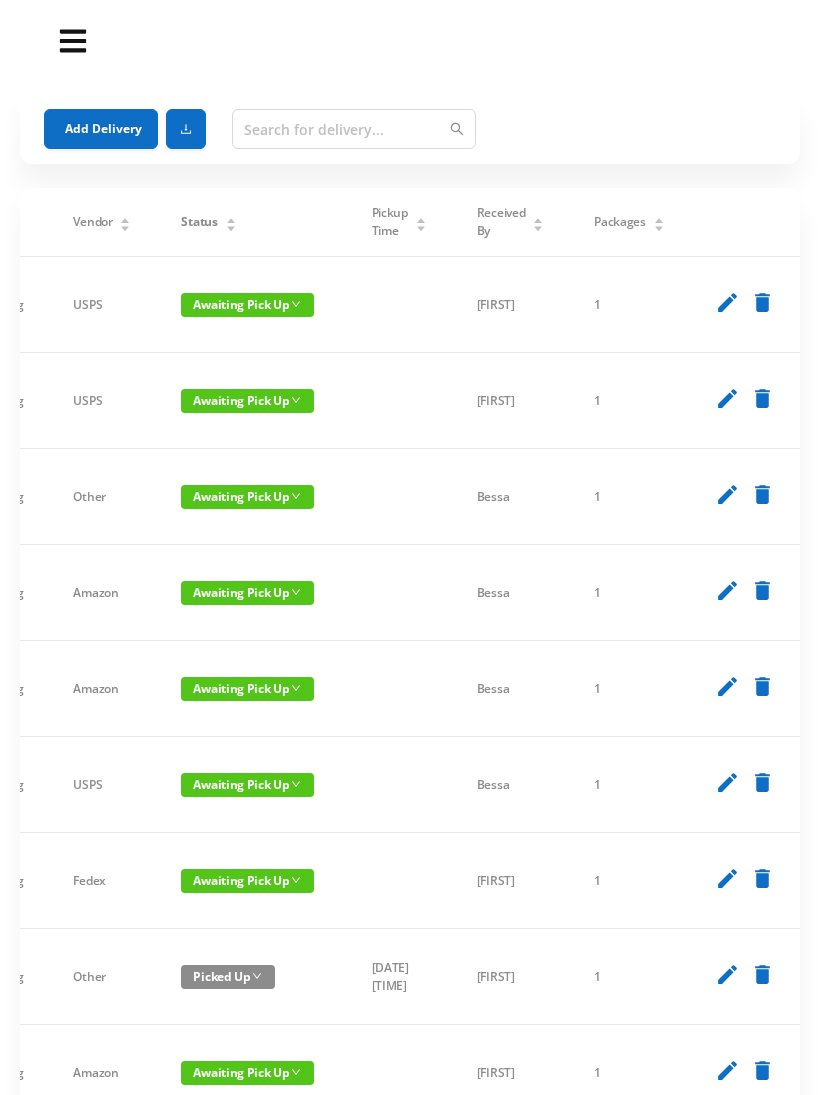 scroll, scrollTop: 0, scrollLeft: 323, axis: horizontal 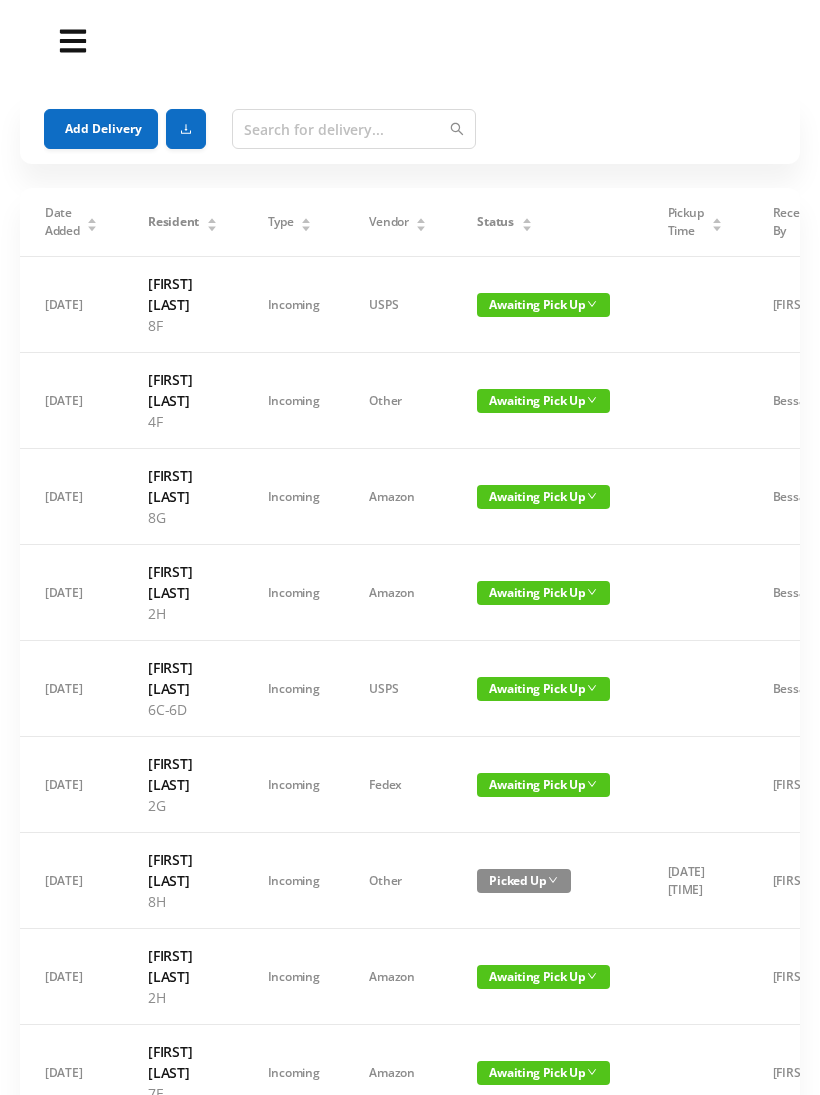 click on "Awaiting Pick Up" at bounding box center (543, 305) 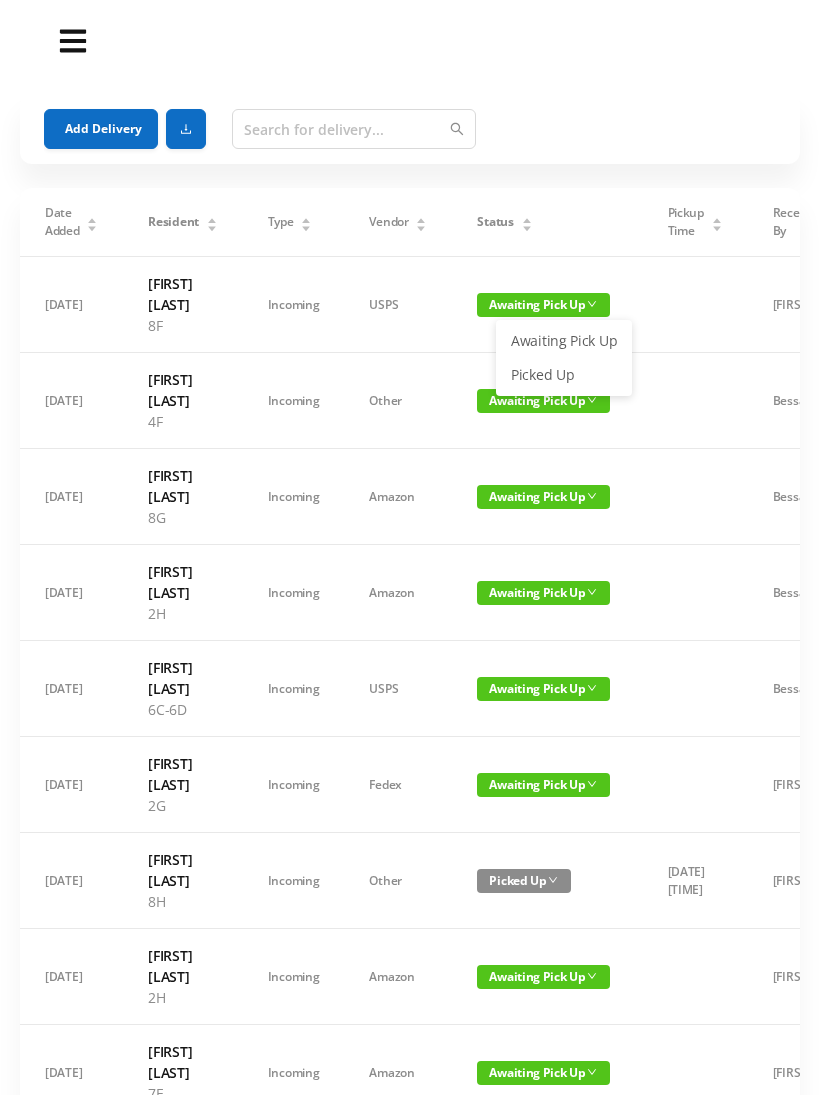 click on "Picked Up" at bounding box center [564, 375] 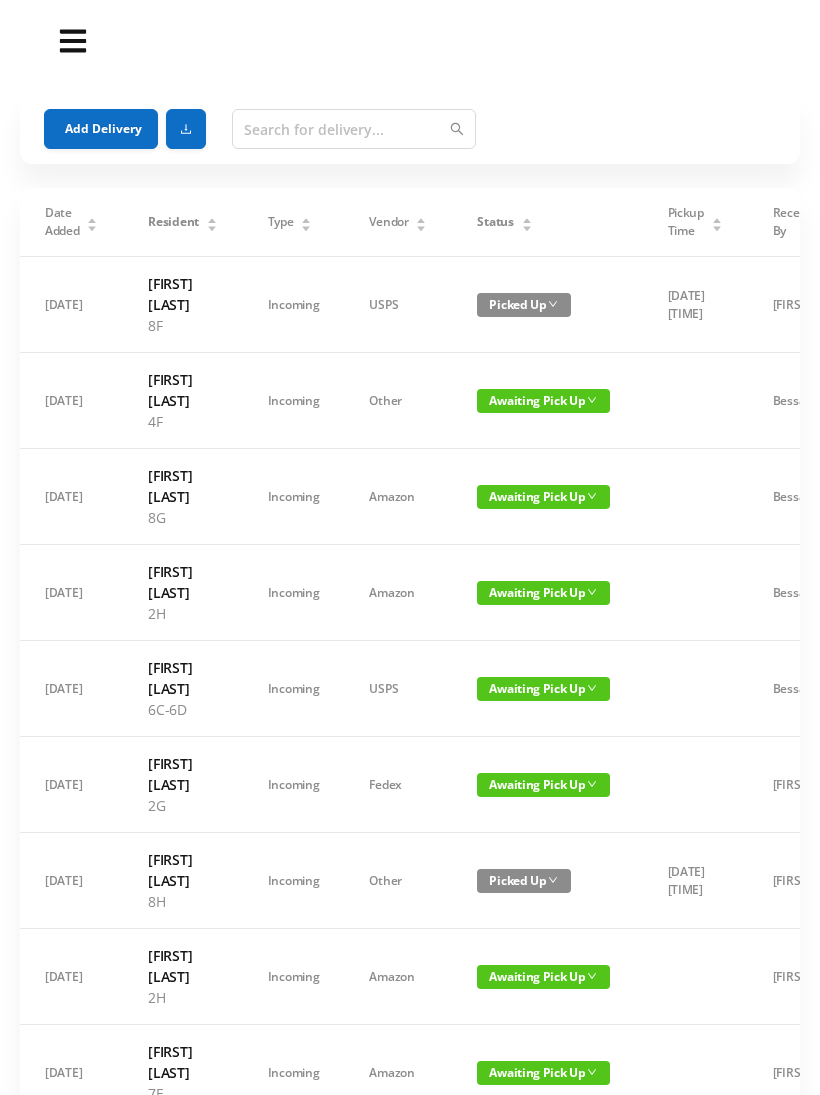 click on "Awaiting Pick Up" at bounding box center (543, 401) 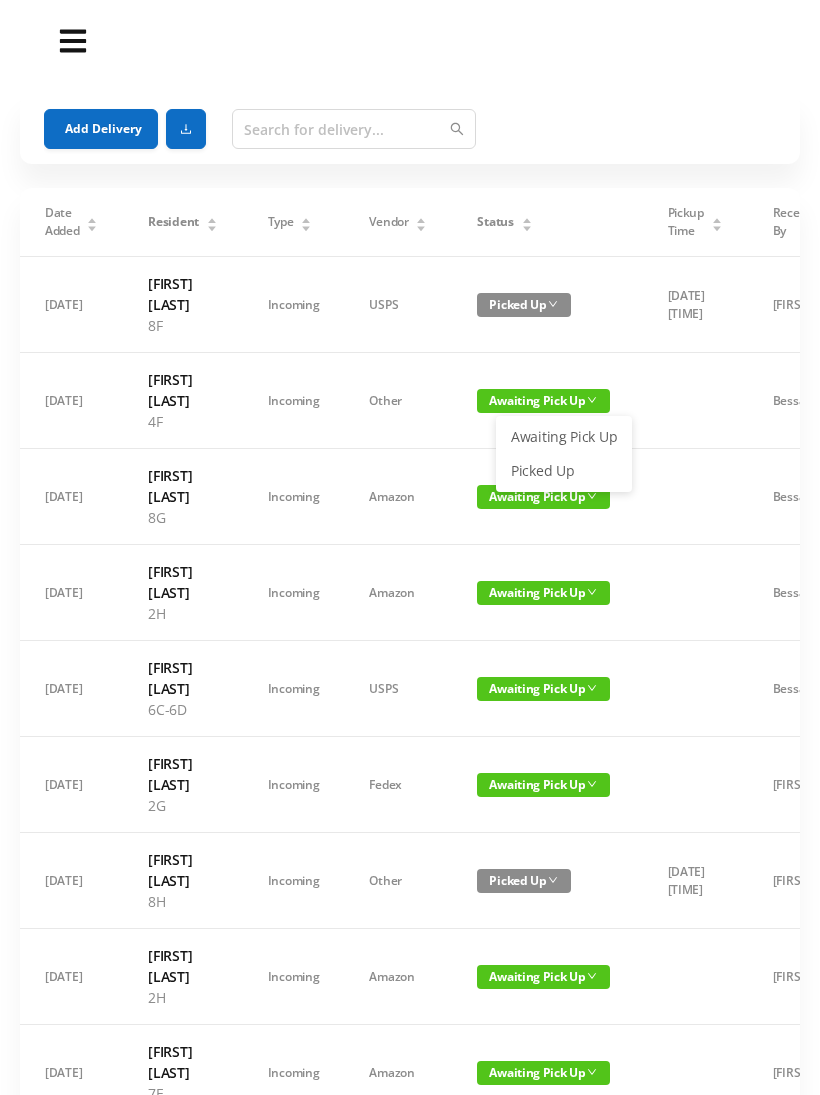 click on "Picked Up" at bounding box center (564, 471) 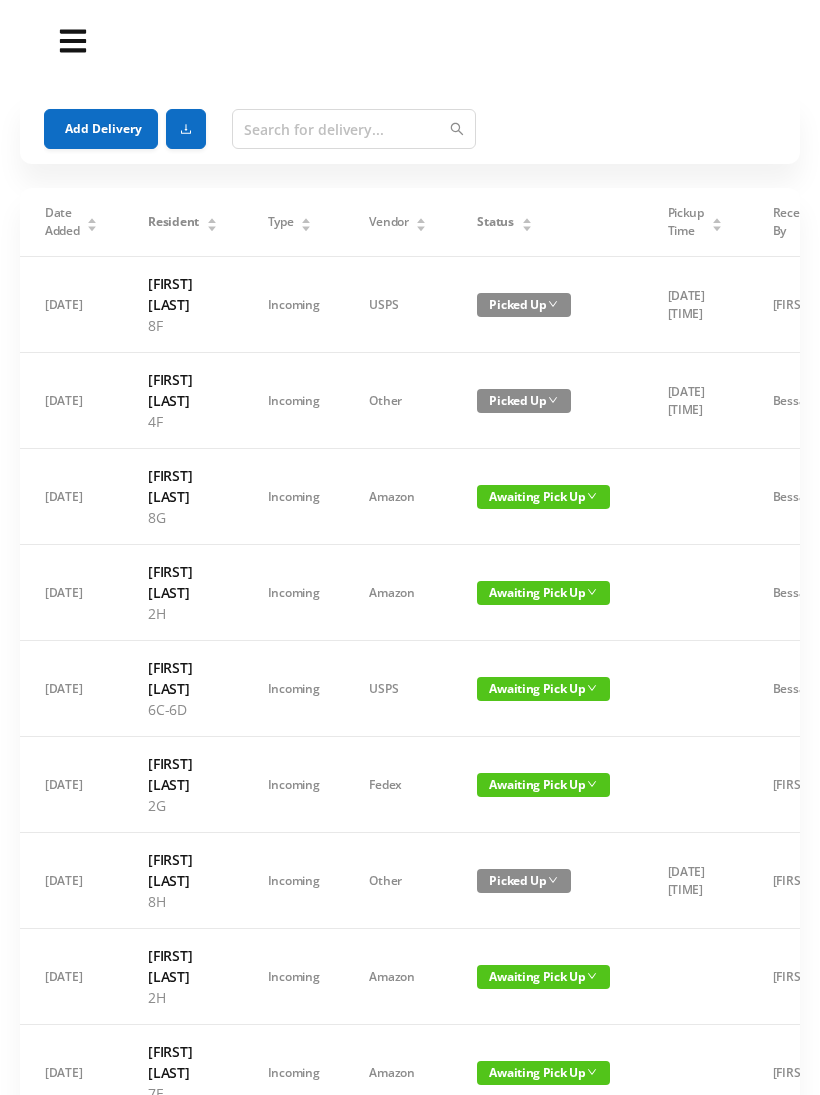 click on "Awaiting Pick Up" at bounding box center (543, 689) 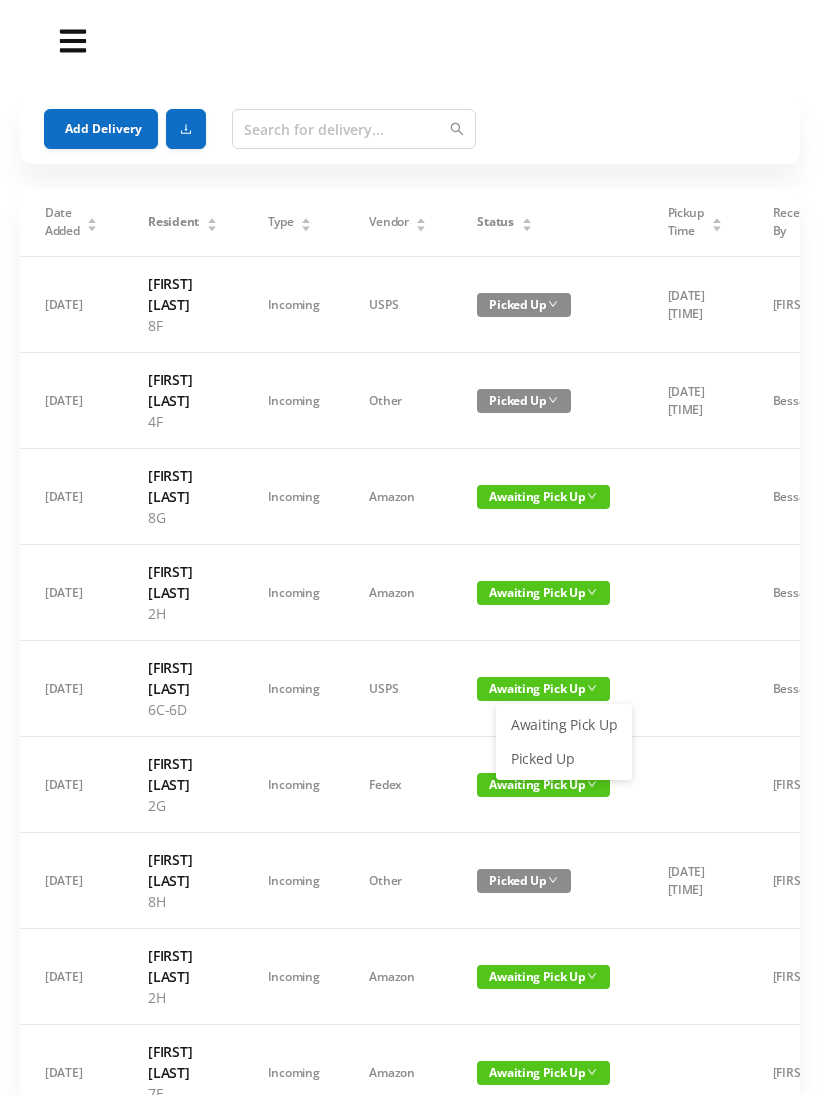 click on "Picked Up" at bounding box center (564, 759) 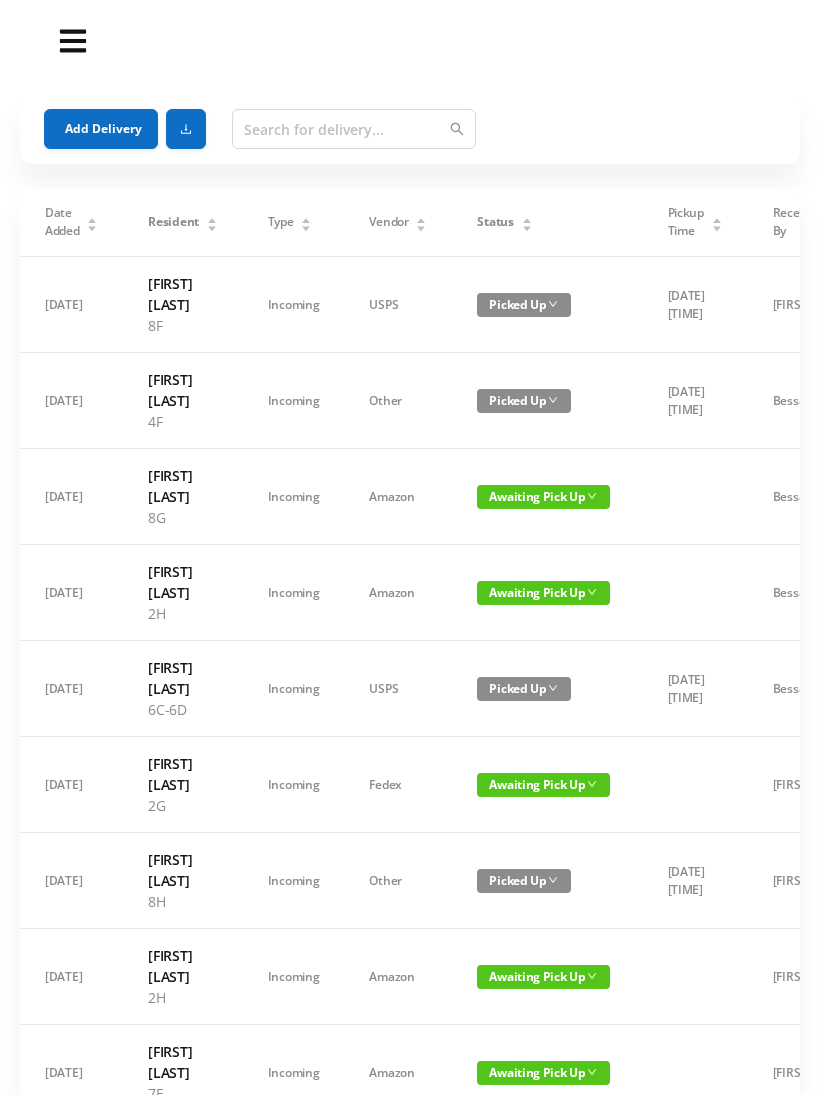 click on "Status" at bounding box center (504, 222) 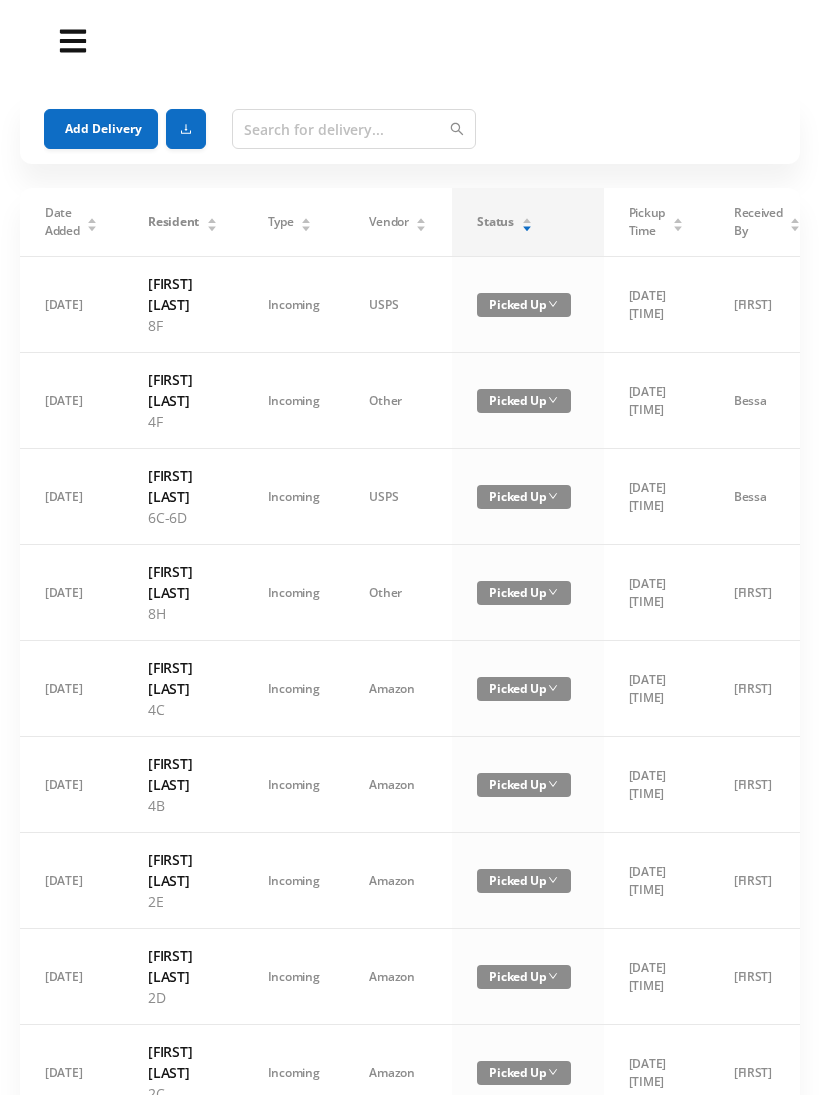 click on "Status" at bounding box center (504, 222) 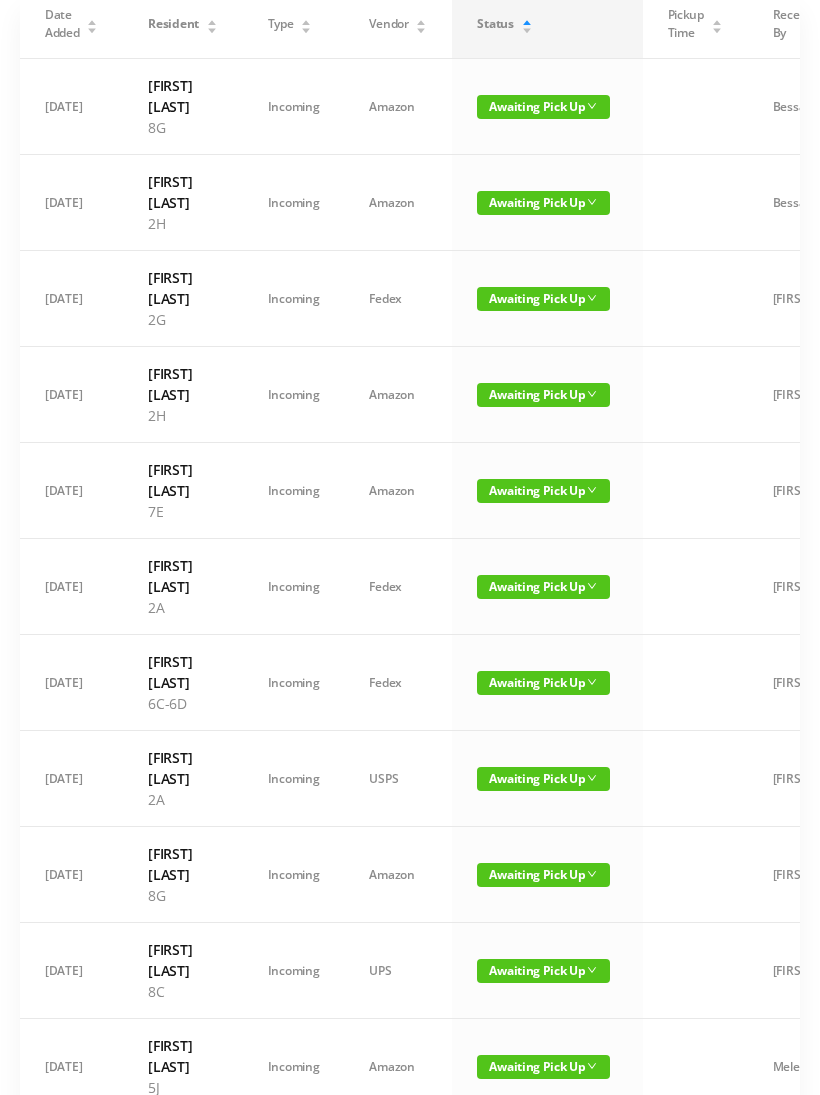 scroll, scrollTop: 199, scrollLeft: 0, axis: vertical 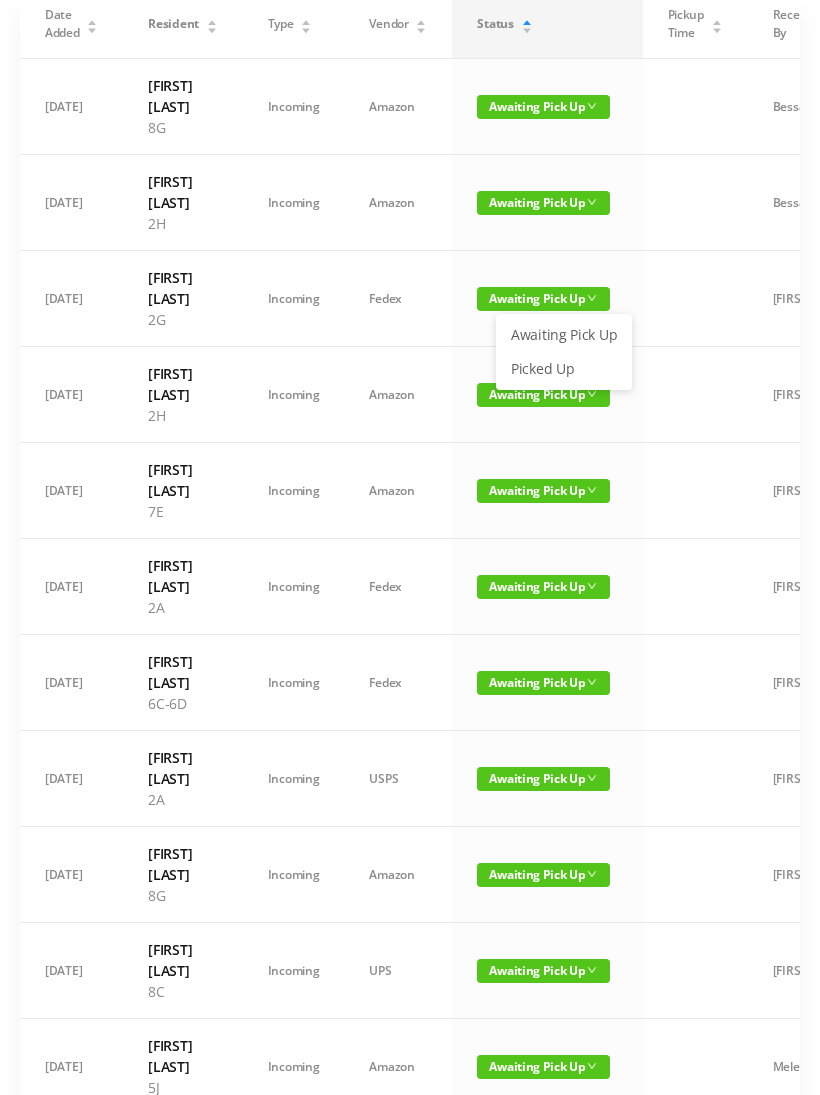 click on "Picked Up" at bounding box center [564, 369] 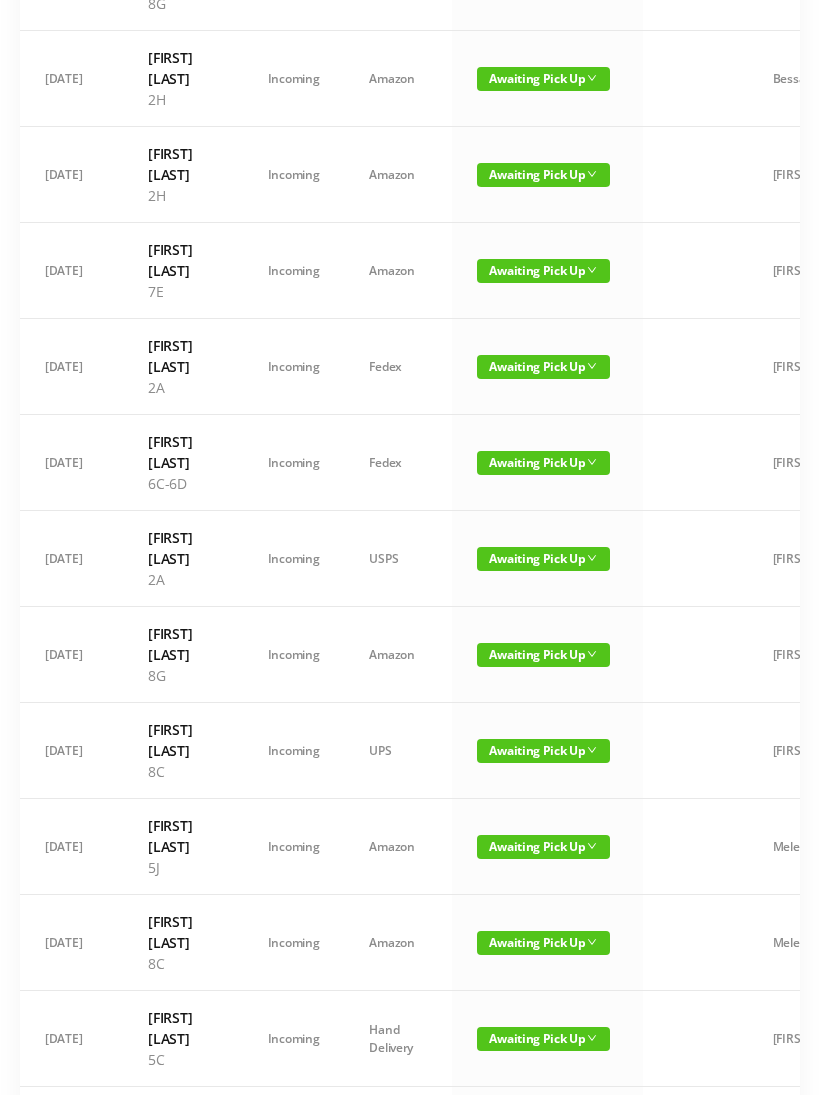scroll, scrollTop: 323, scrollLeft: 0, axis: vertical 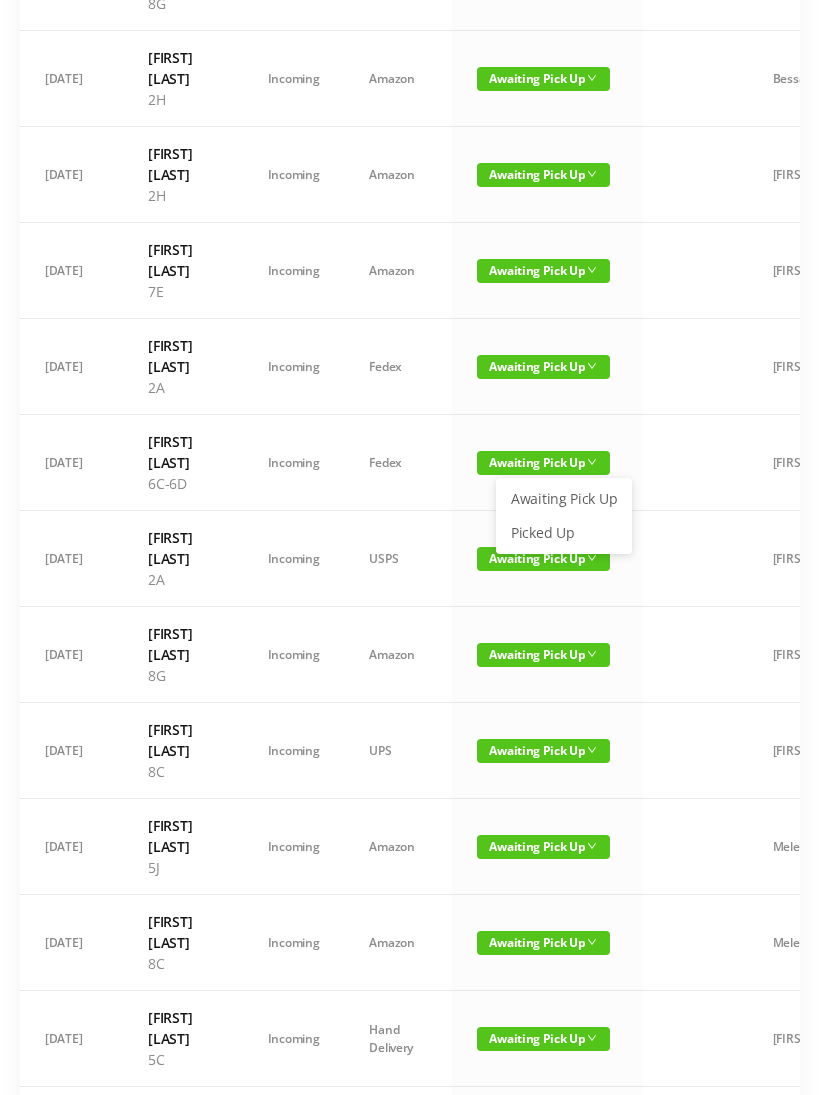 click on "Picked Up" at bounding box center (564, 533) 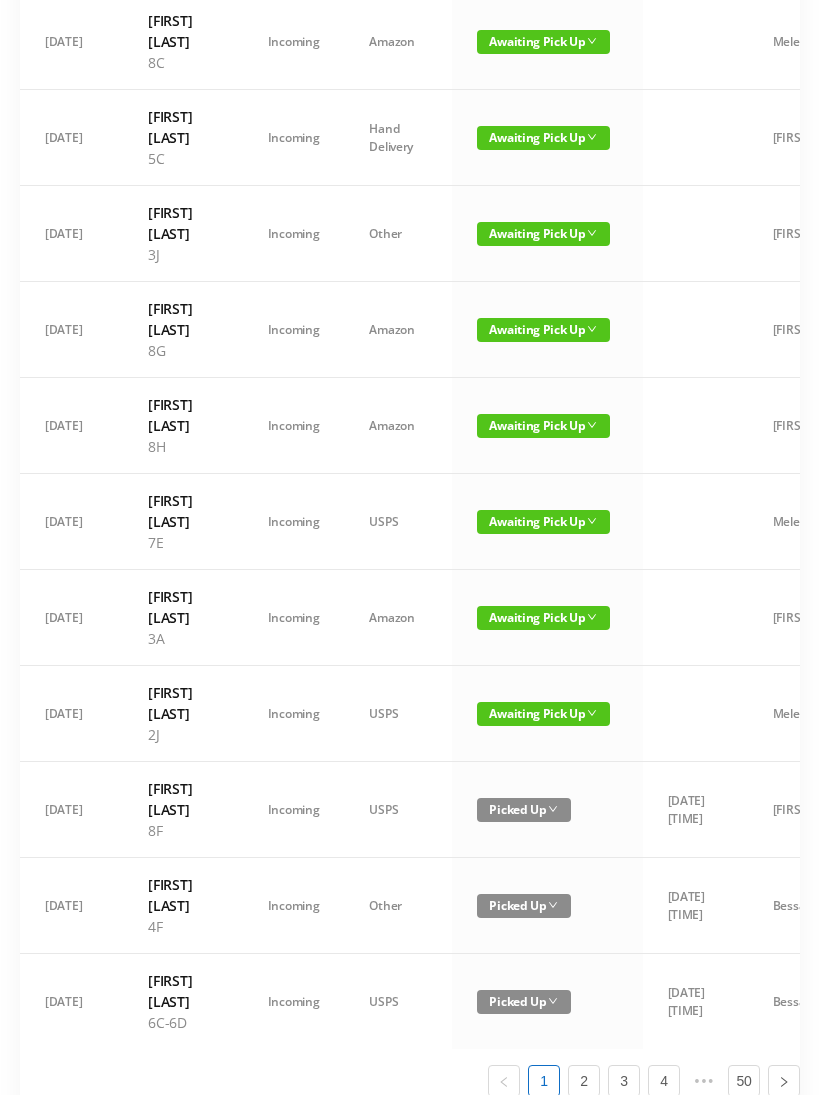 scroll, scrollTop: 1128, scrollLeft: 0, axis: vertical 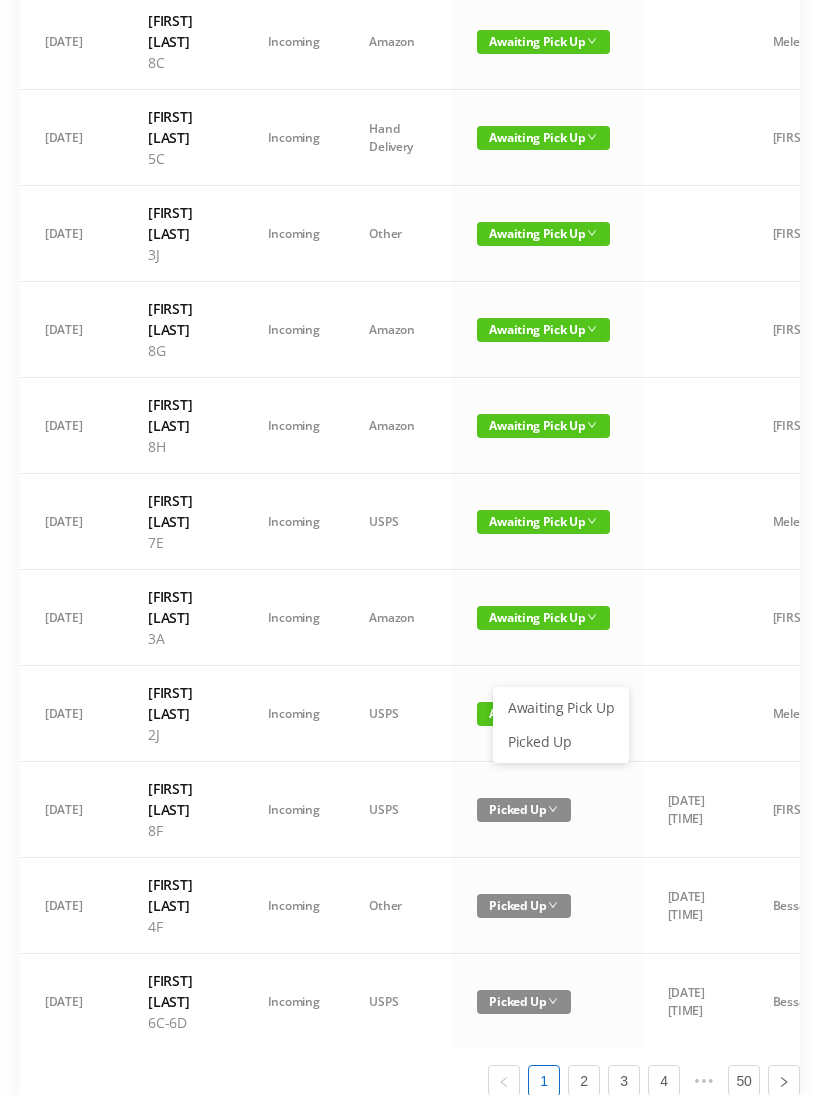 click on "Picked Up" at bounding box center (561, 742) 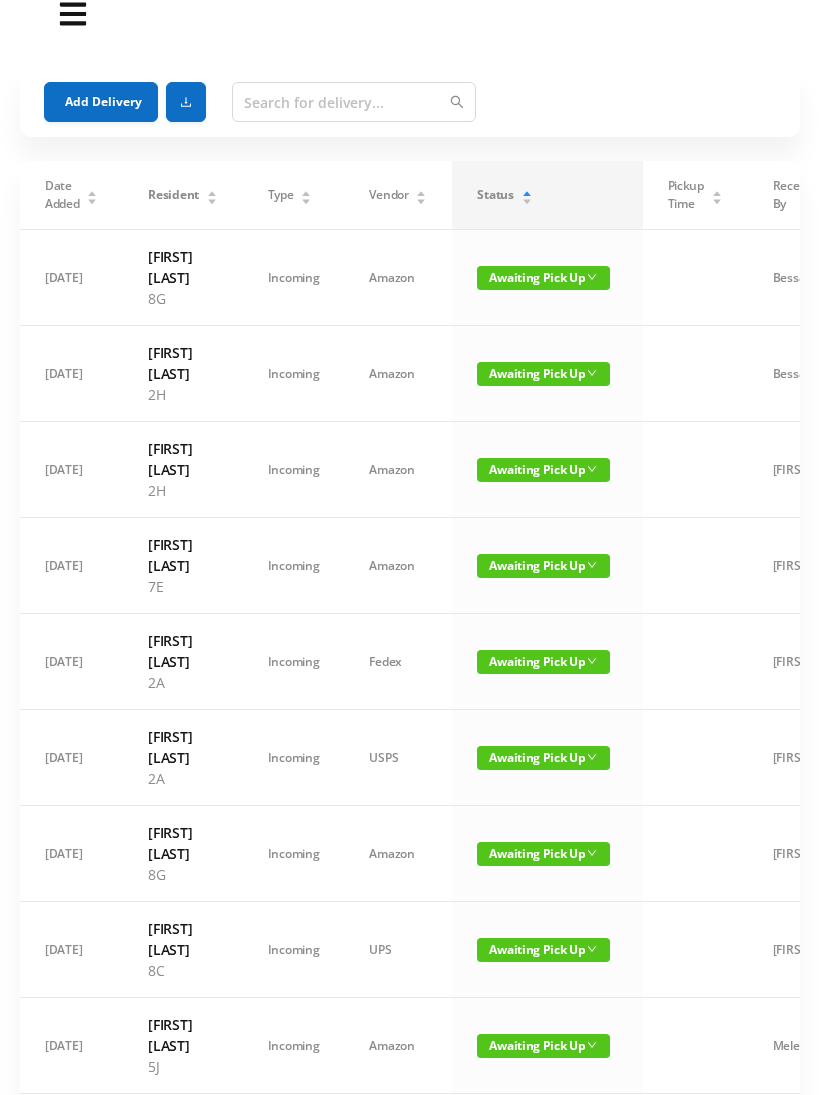 scroll, scrollTop: 0, scrollLeft: 0, axis: both 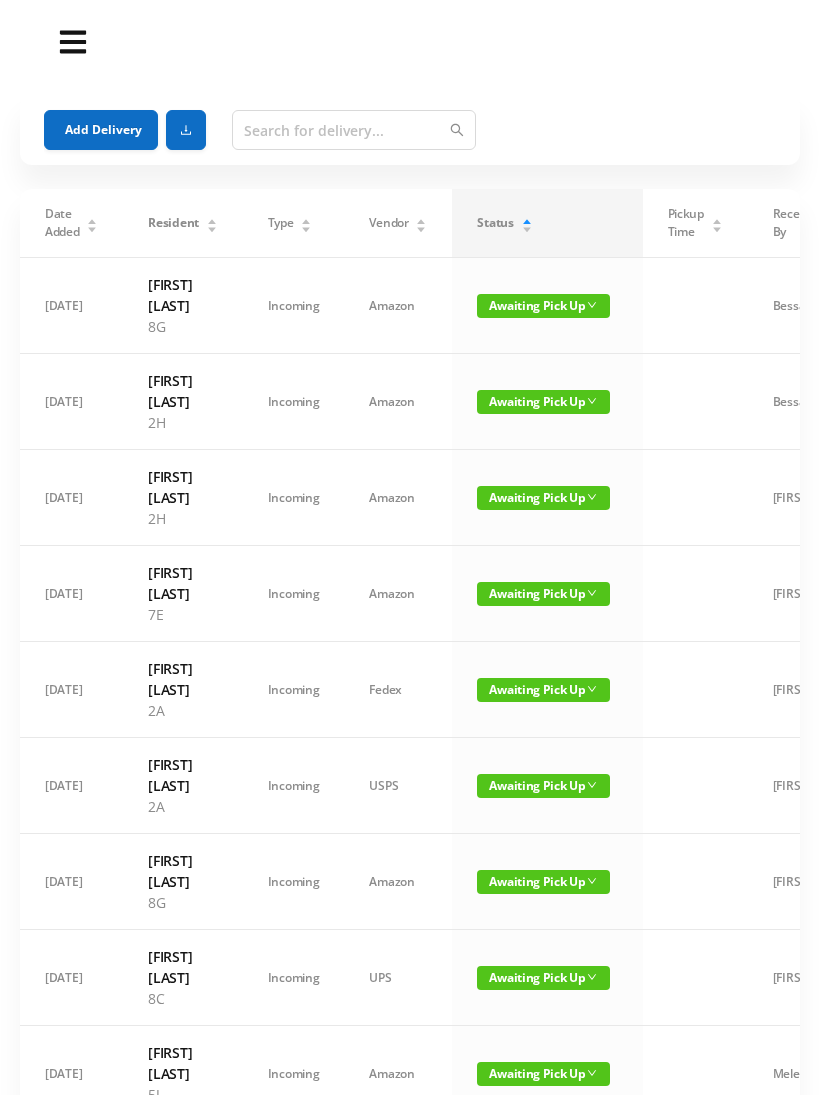click on "Add Delivery" at bounding box center [101, 130] 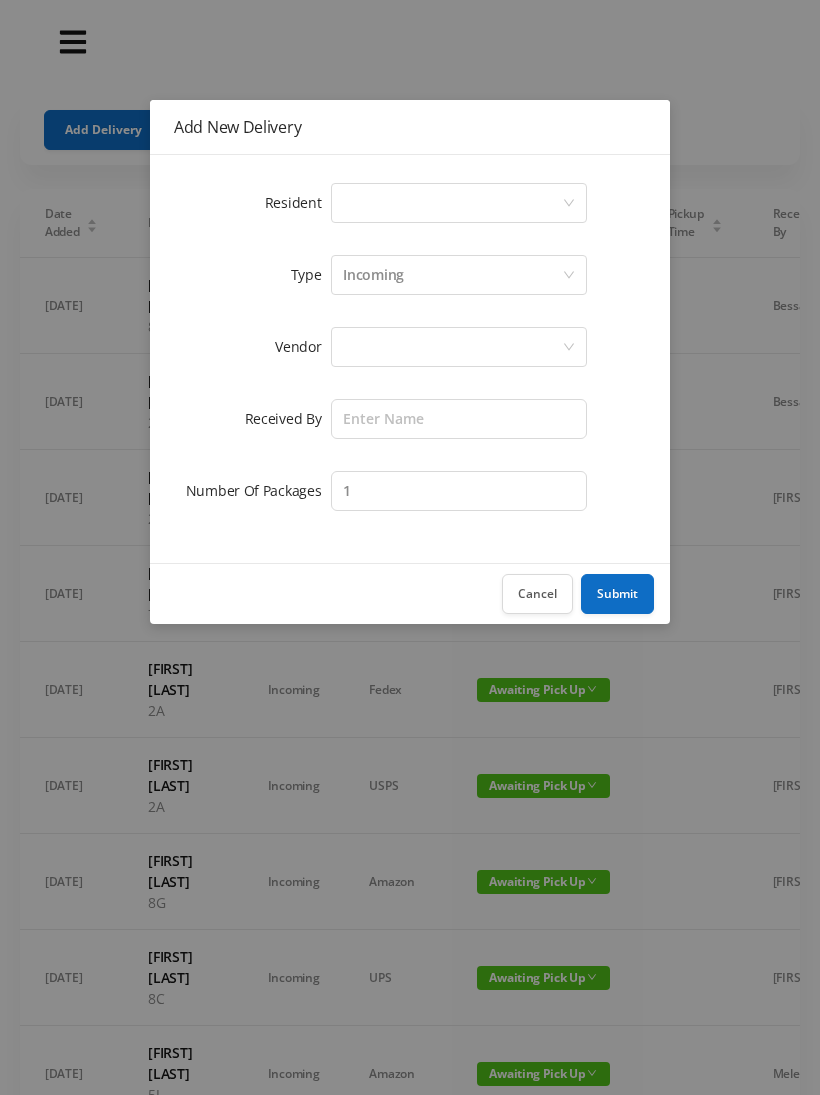click on "Select a person" at bounding box center (452, 203) 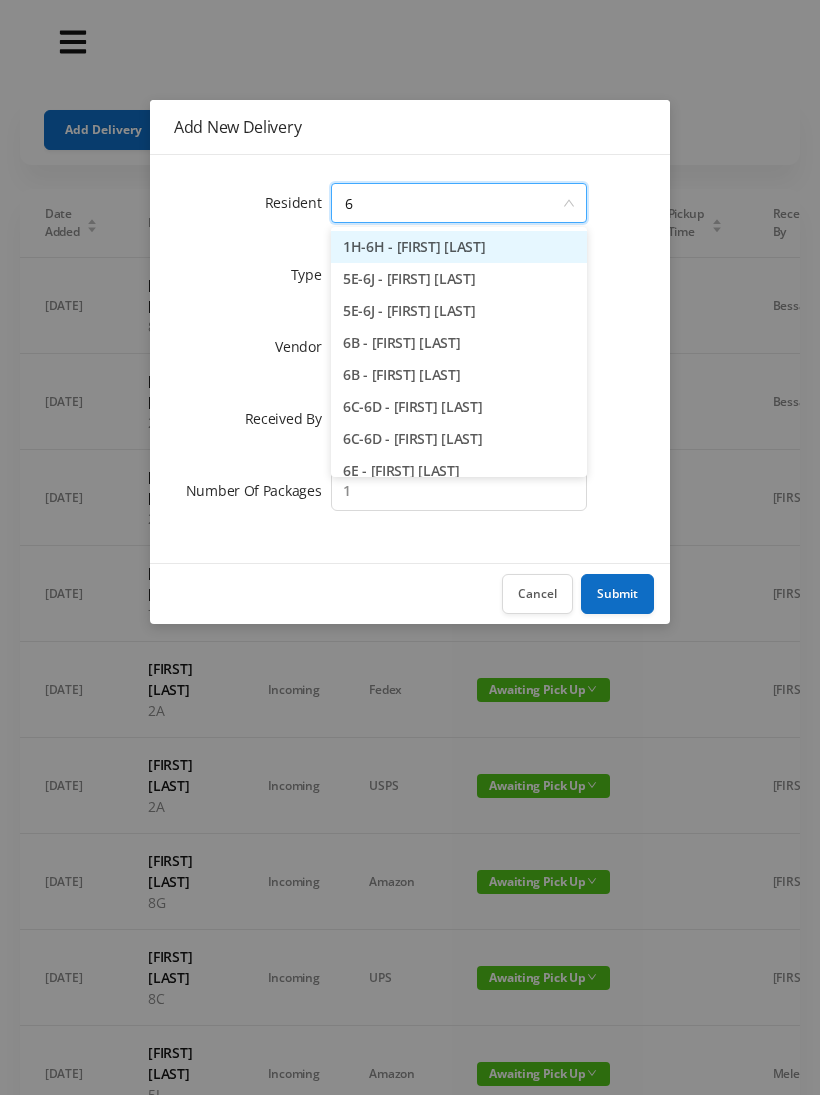 type on "6h" 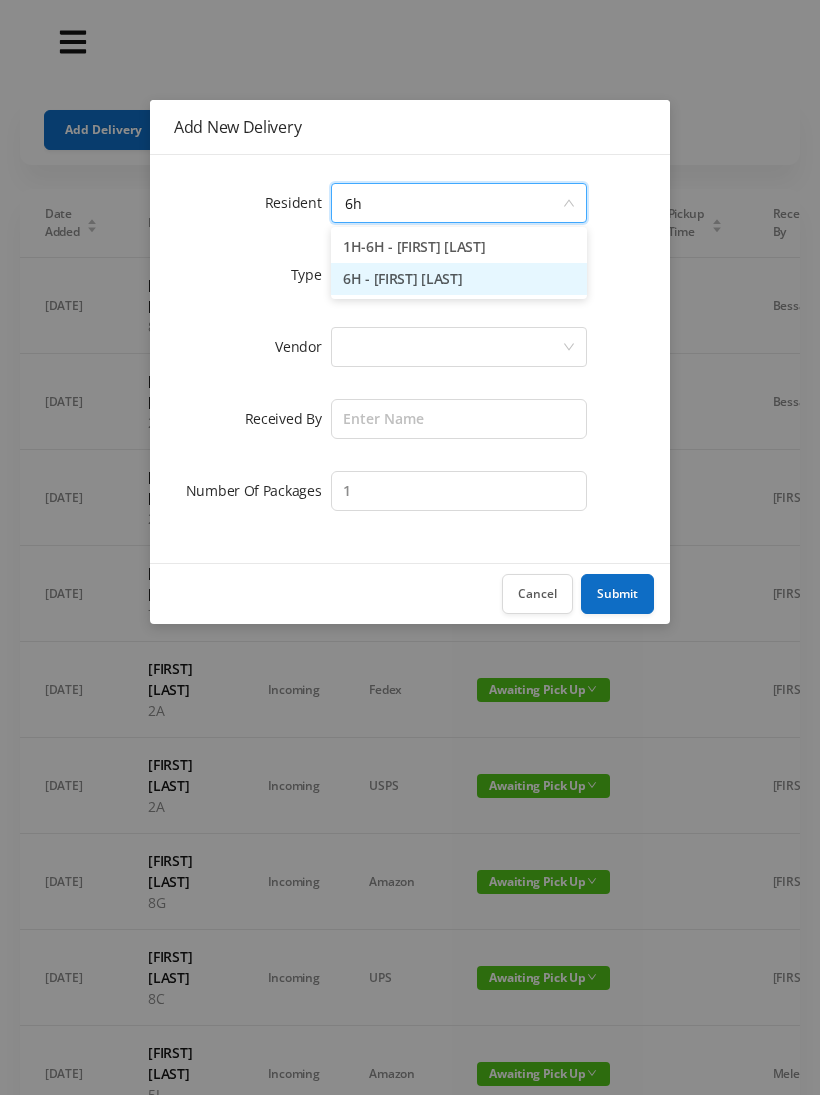 click on "6H - [FIRST] [LAST]" at bounding box center (459, 279) 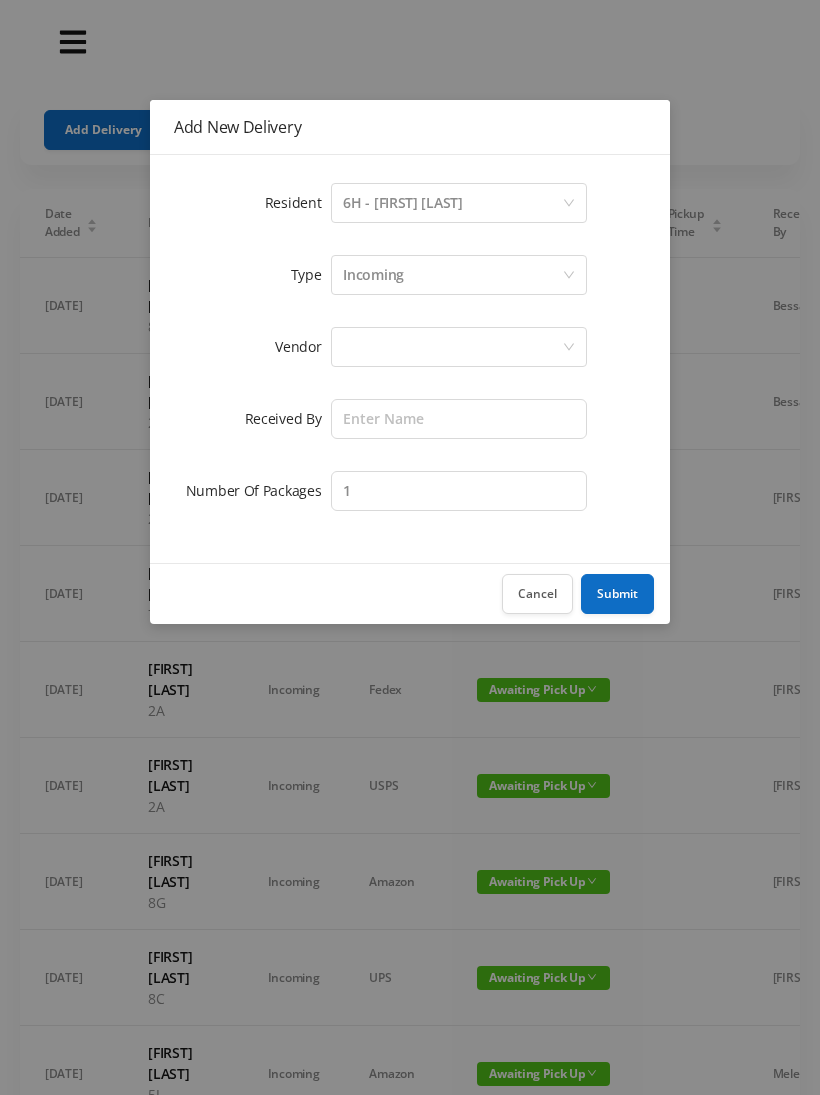 click at bounding box center [452, 347] 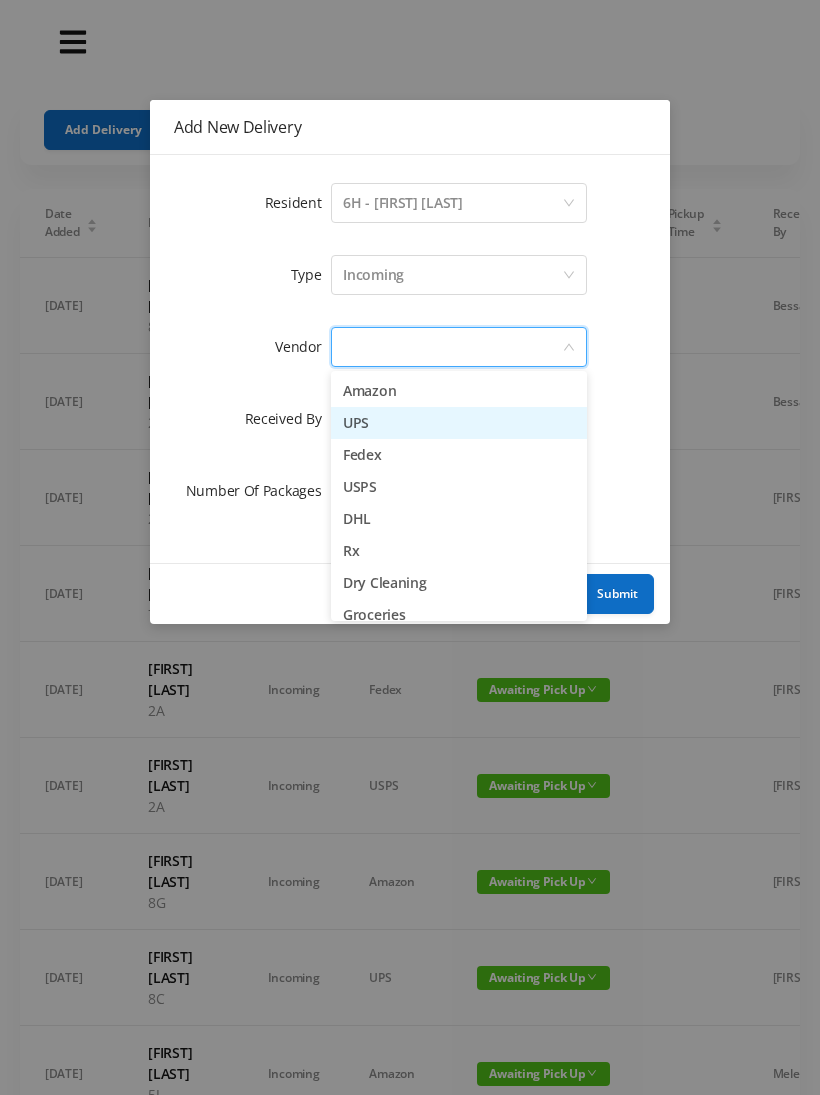 click on "UPS" at bounding box center [459, 423] 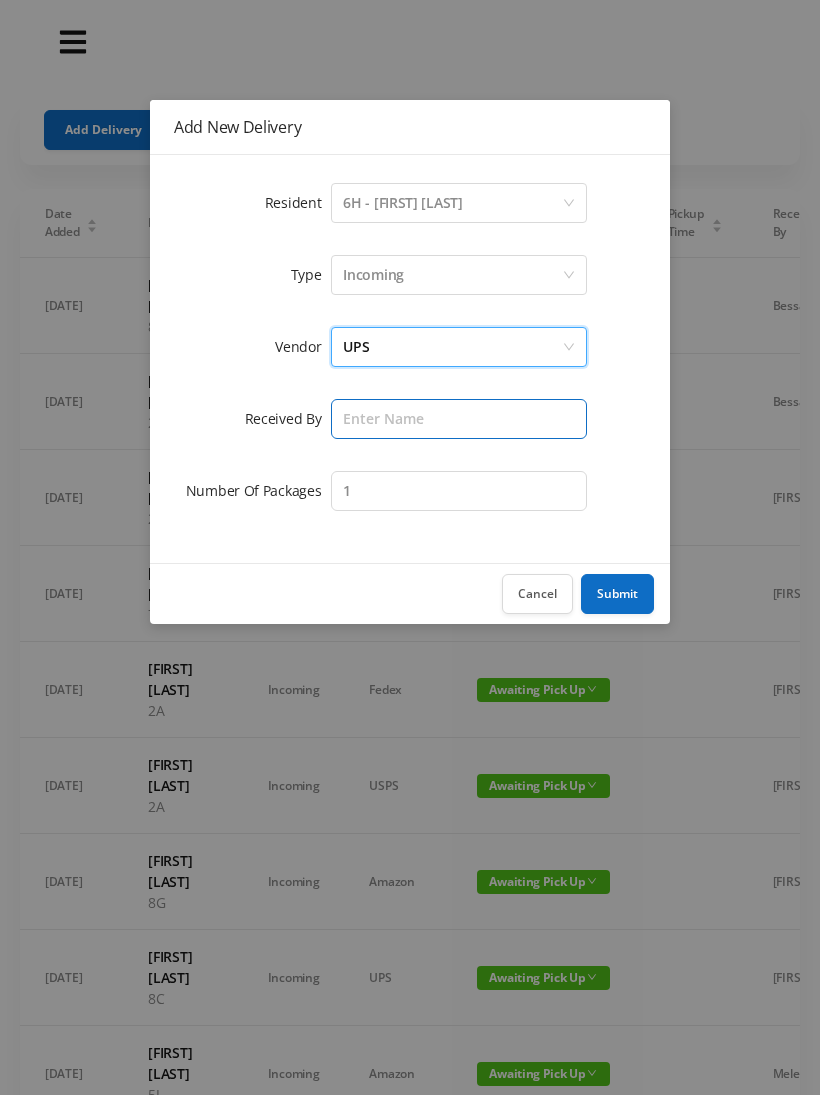 click at bounding box center (459, 419) 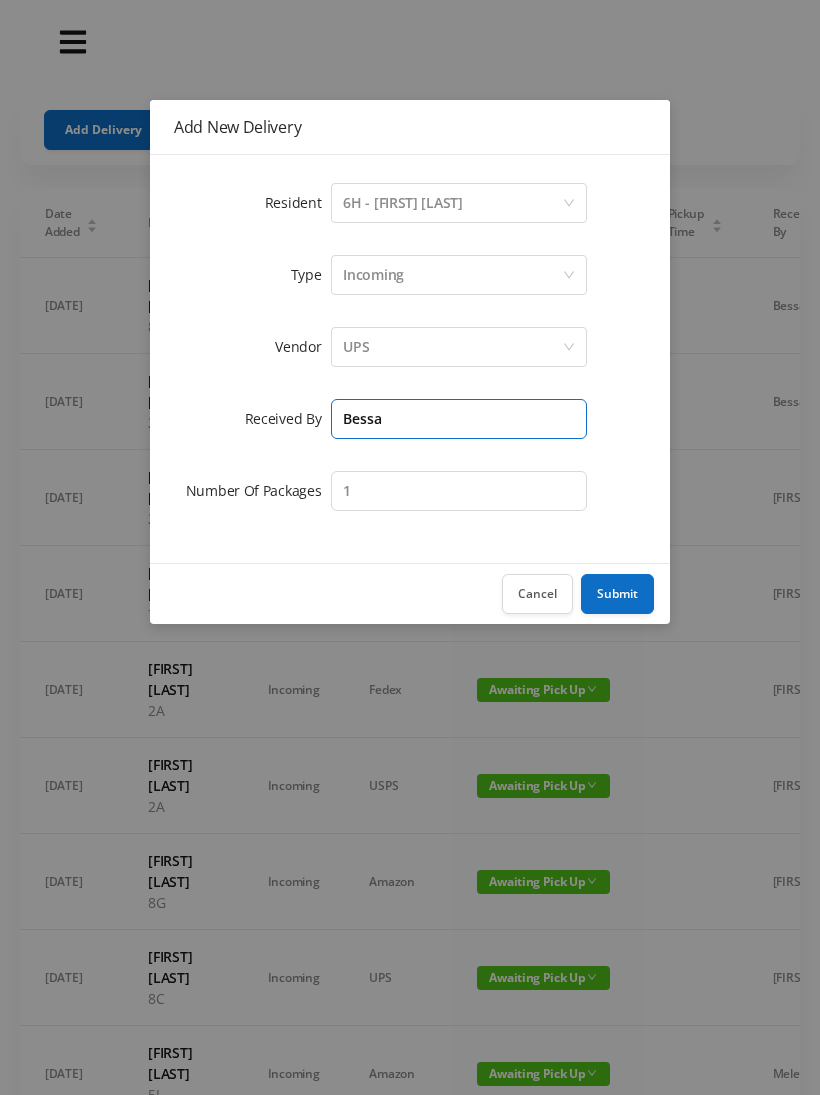type on "Bessa" 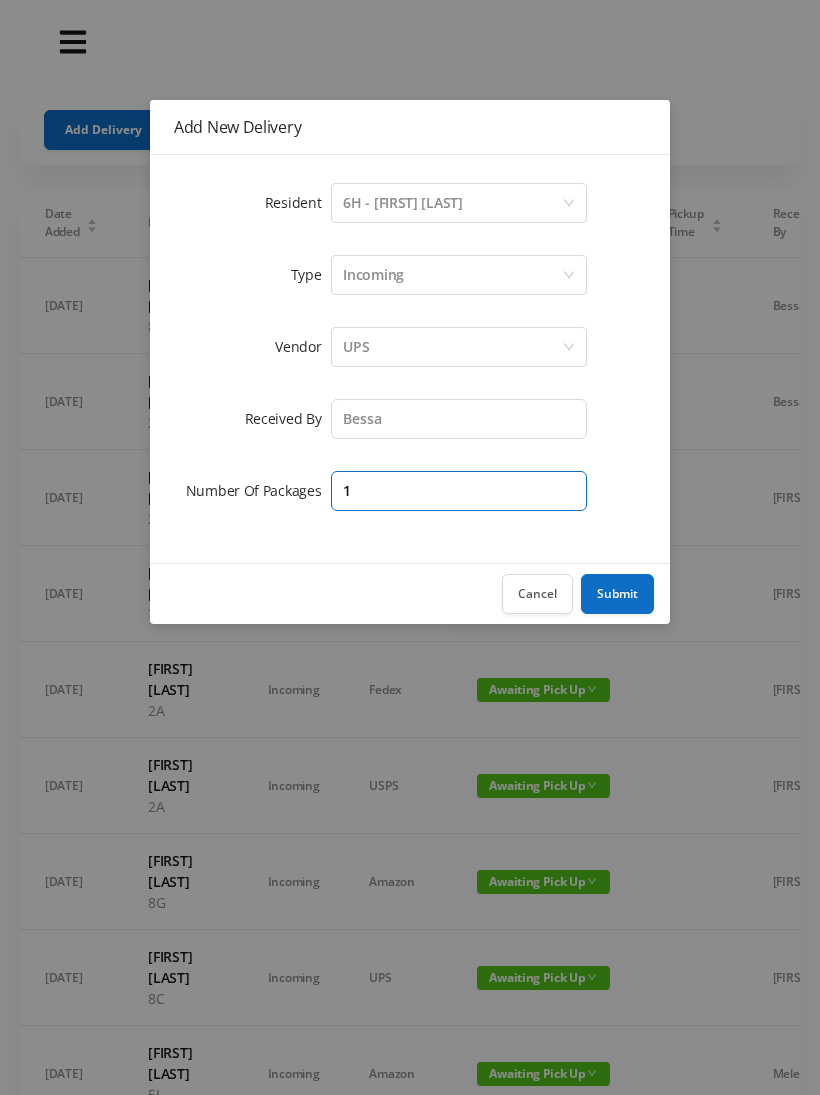click on "1" at bounding box center [459, 491] 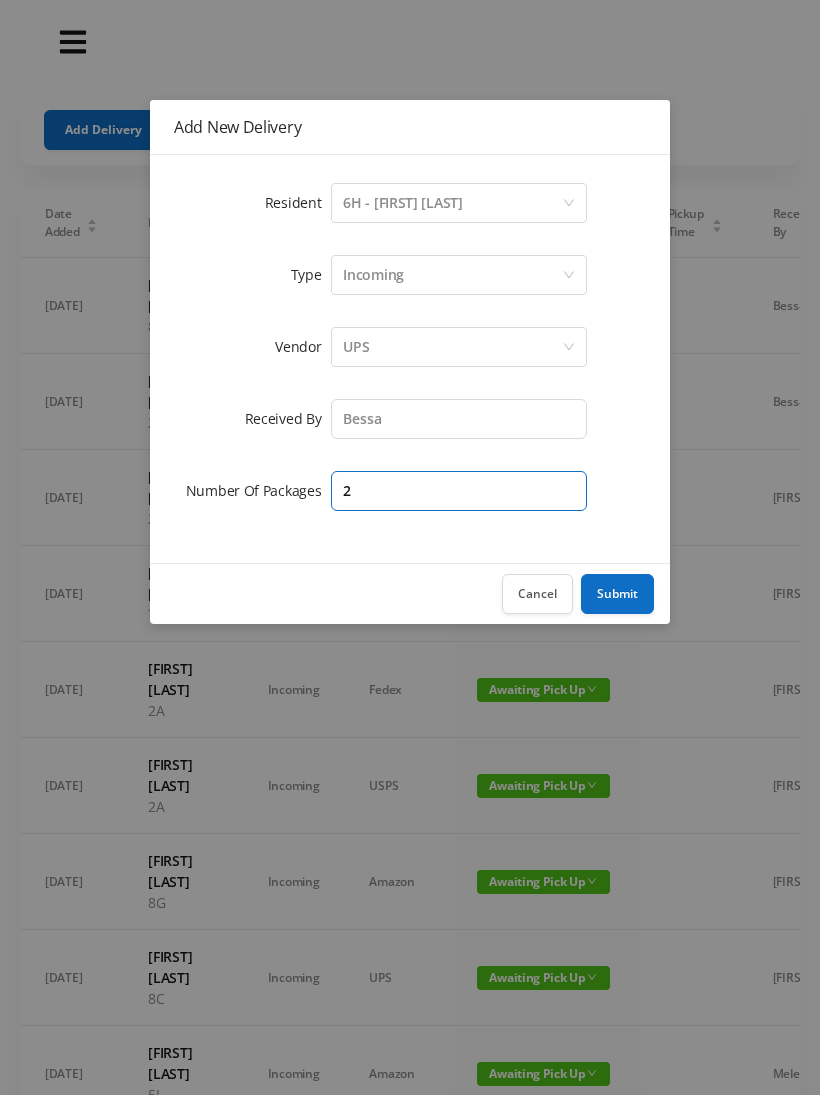 type on "2" 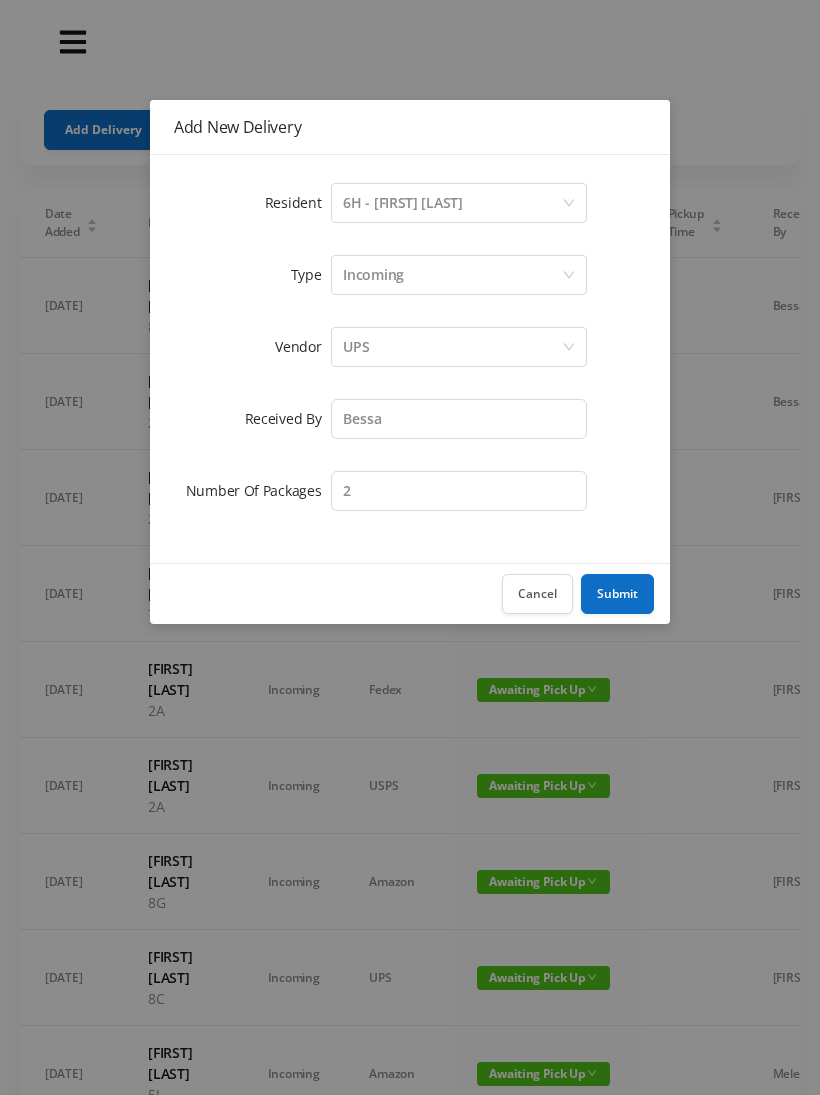 click on "Submit" at bounding box center (617, 594) 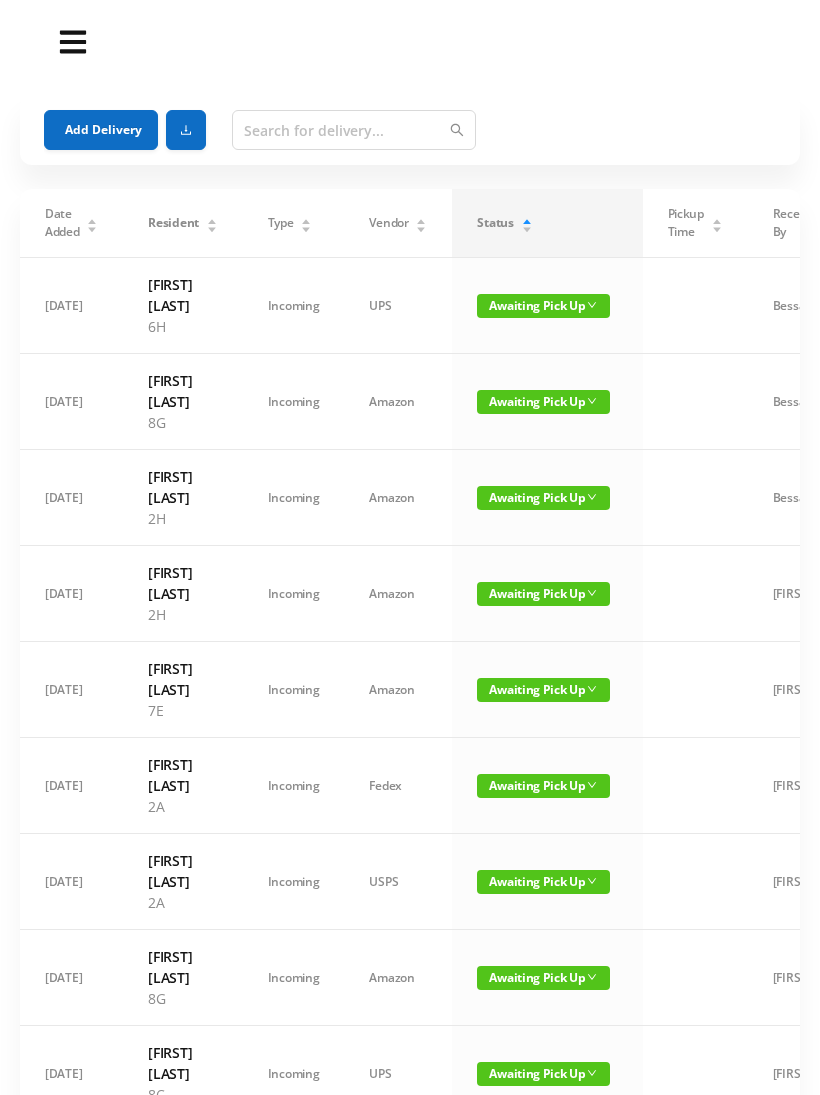 click on "Add Delivery" at bounding box center [101, 130] 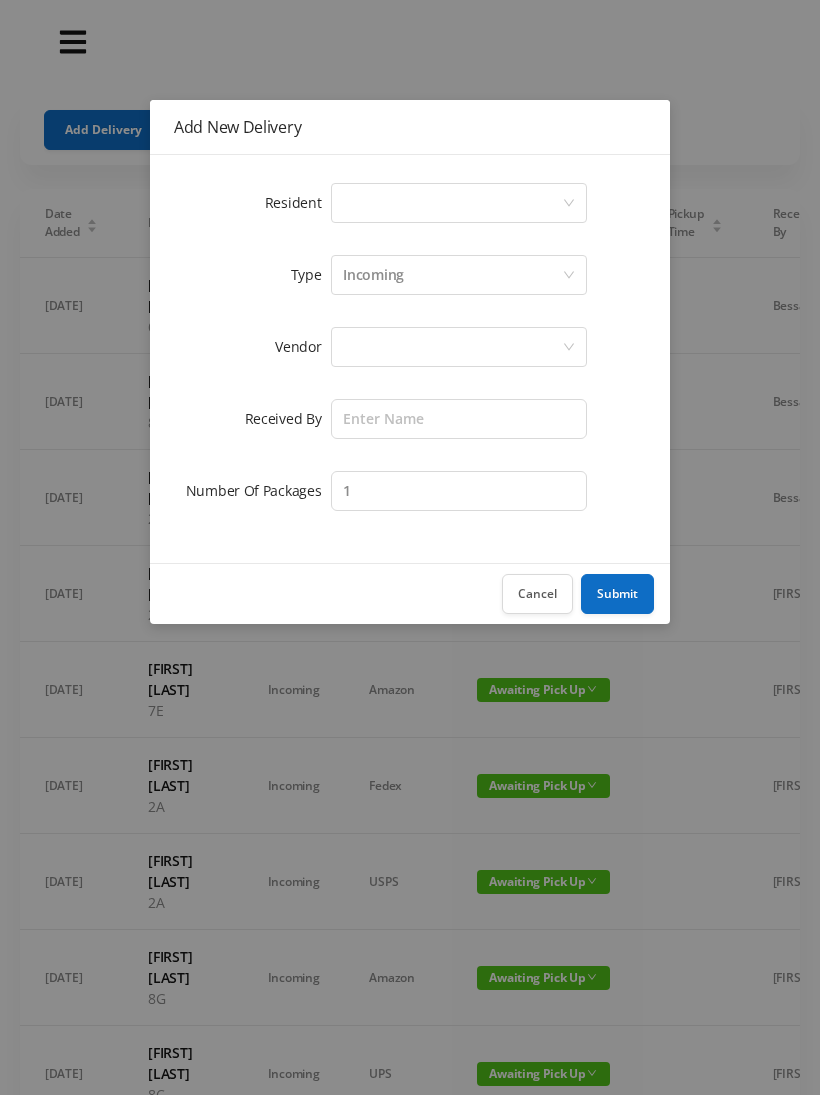 click on "Select a person" at bounding box center [452, 203] 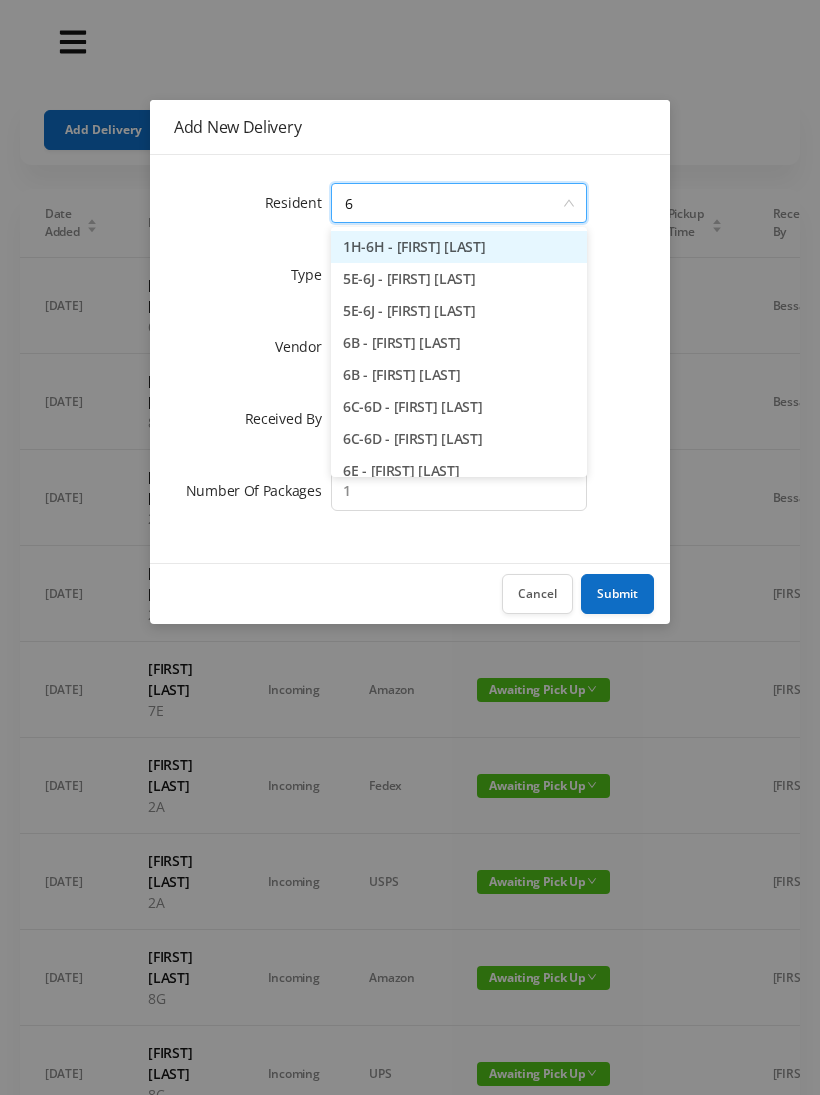 type 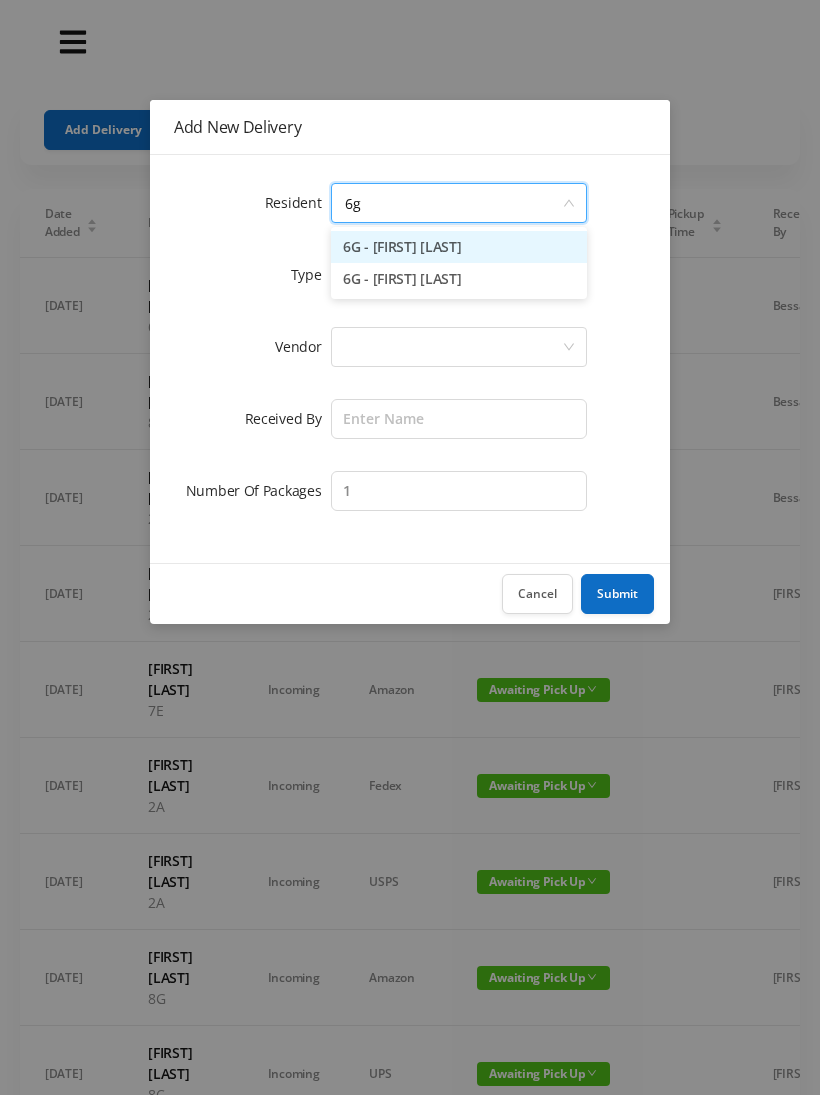 click on "6G - [FIRST] [LAST]" at bounding box center (459, 247) 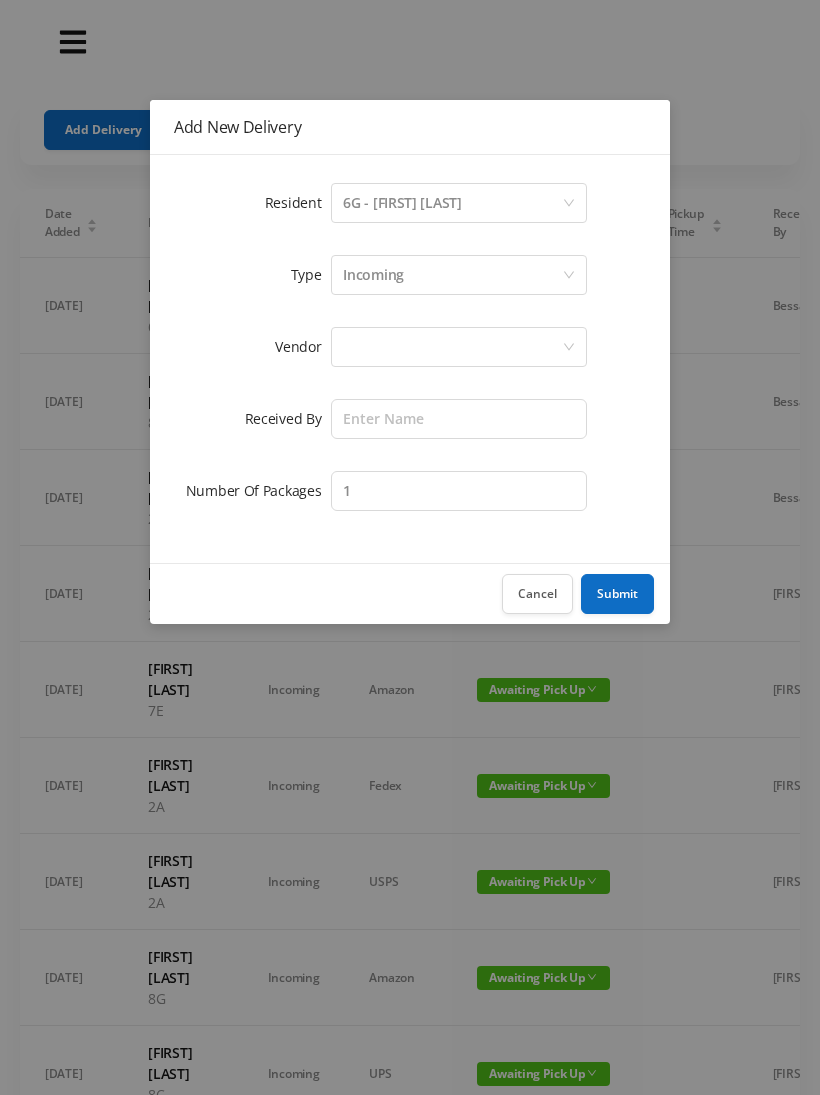 click at bounding box center (452, 347) 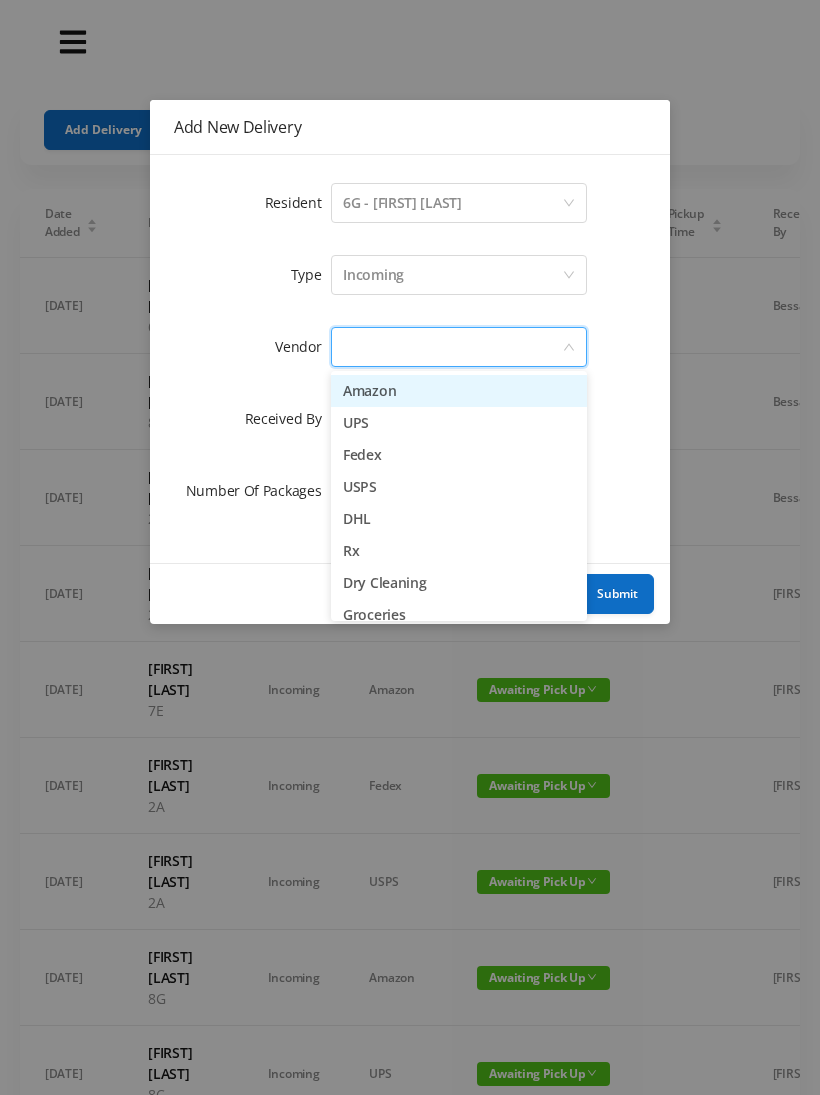 click on "UPS" at bounding box center [459, 423] 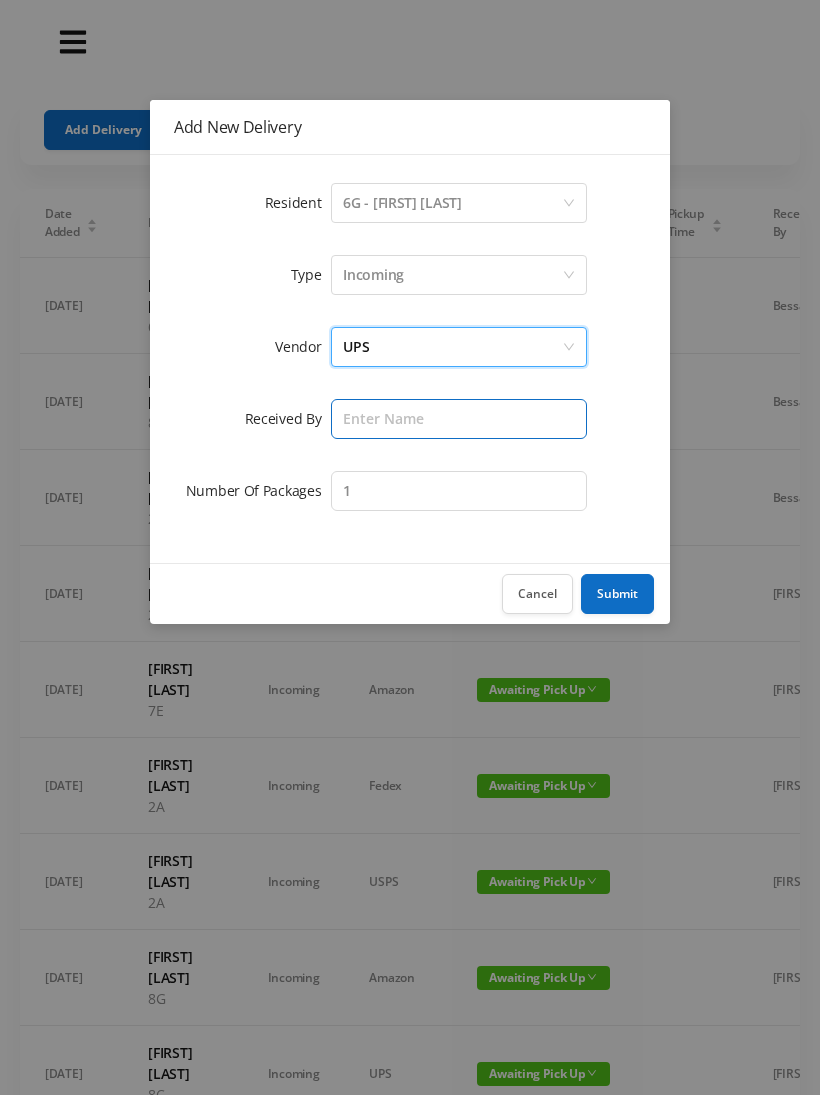 click at bounding box center [459, 419] 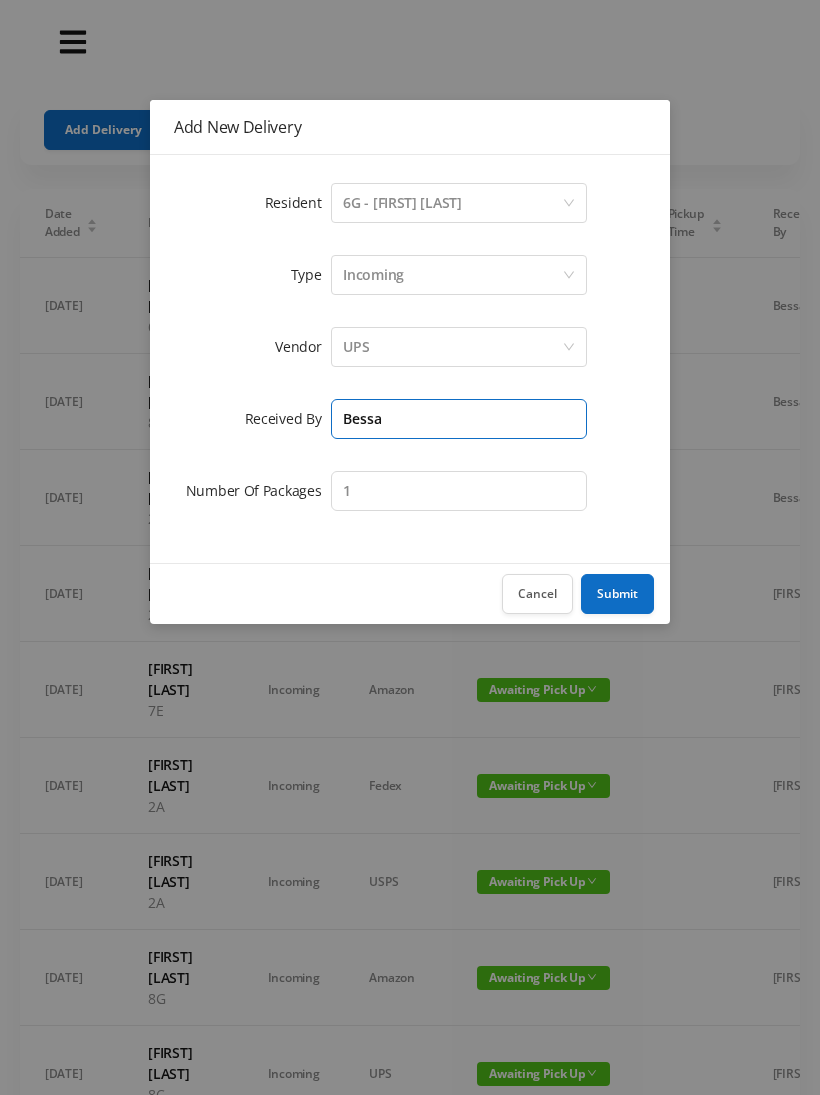 type on "Bessa" 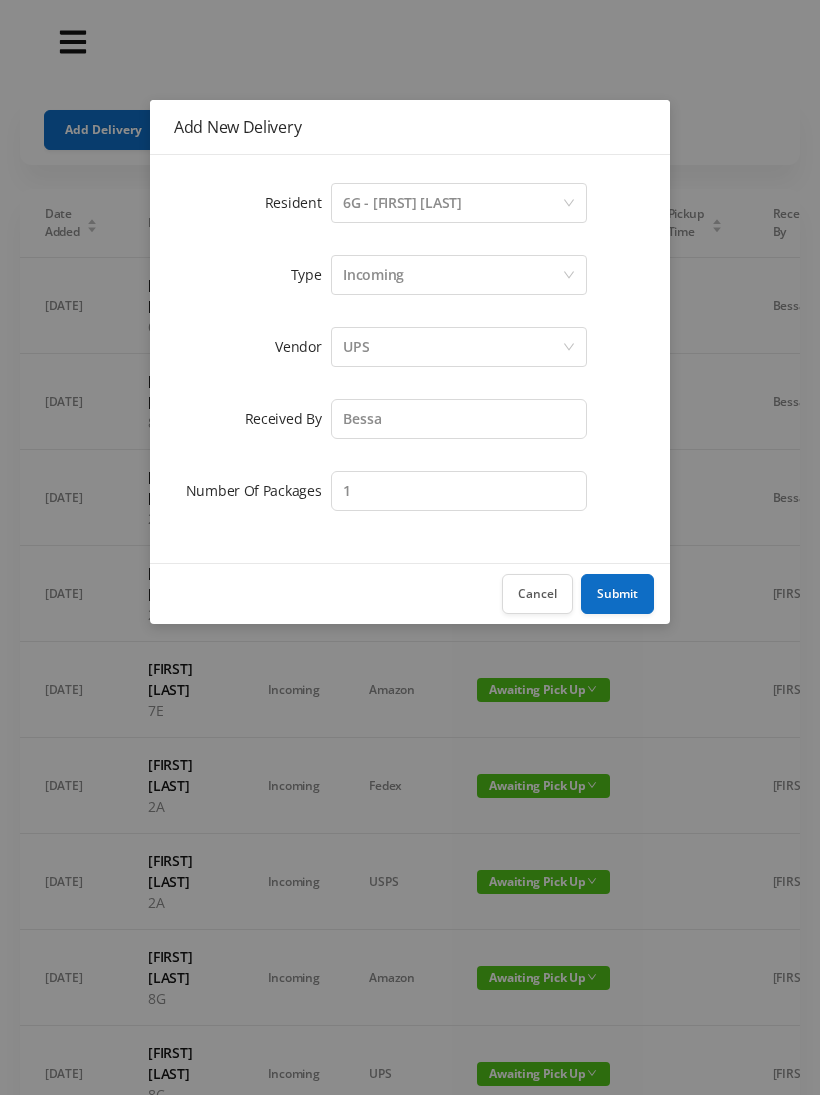 click on "Submit" at bounding box center [617, 594] 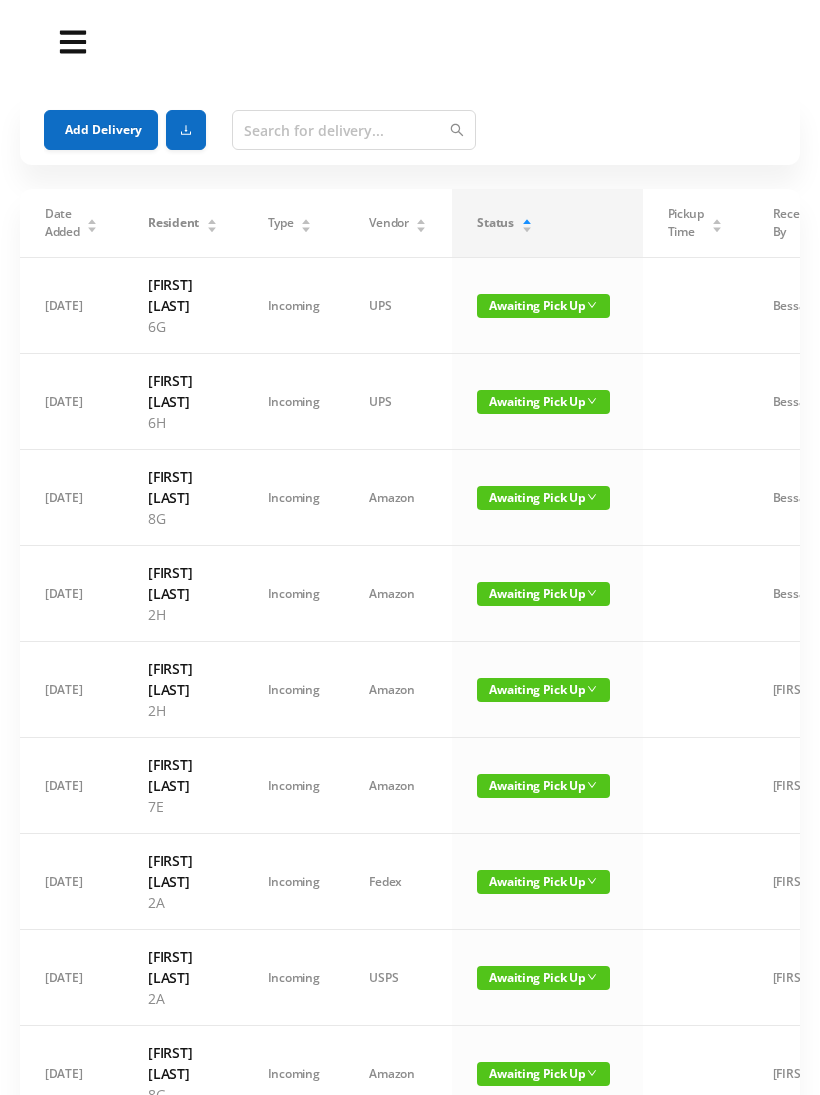 click on "Add Delivery" at bounding box center [101, 130] 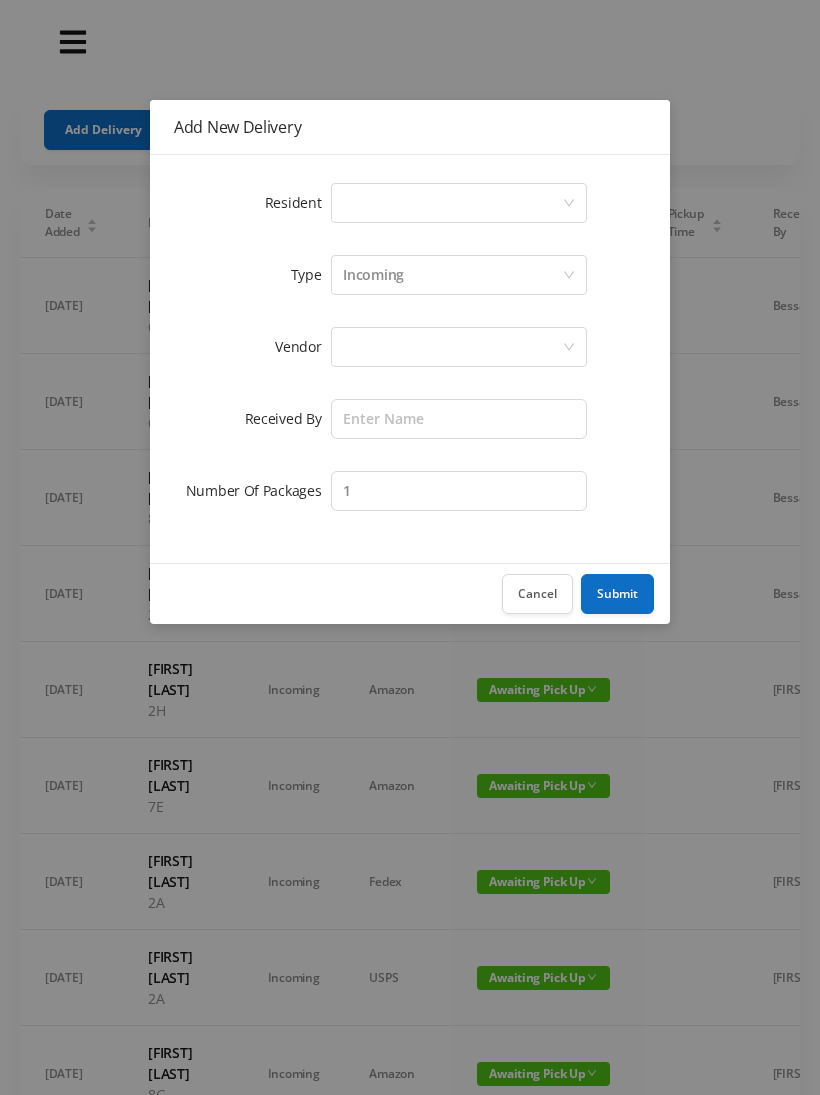 click on "Select a person" at bounding box center (452, 203) 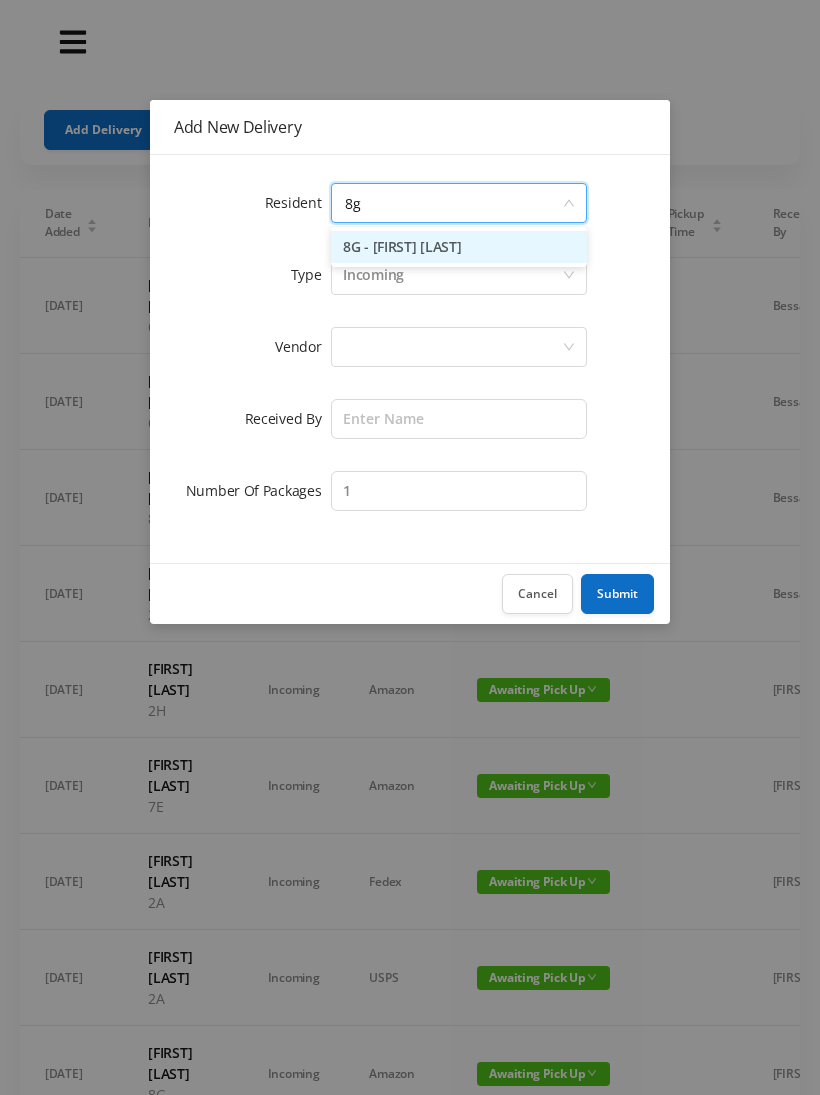 click on "8G - [FIRST] [LAST]" at bounding box center (459, 247) 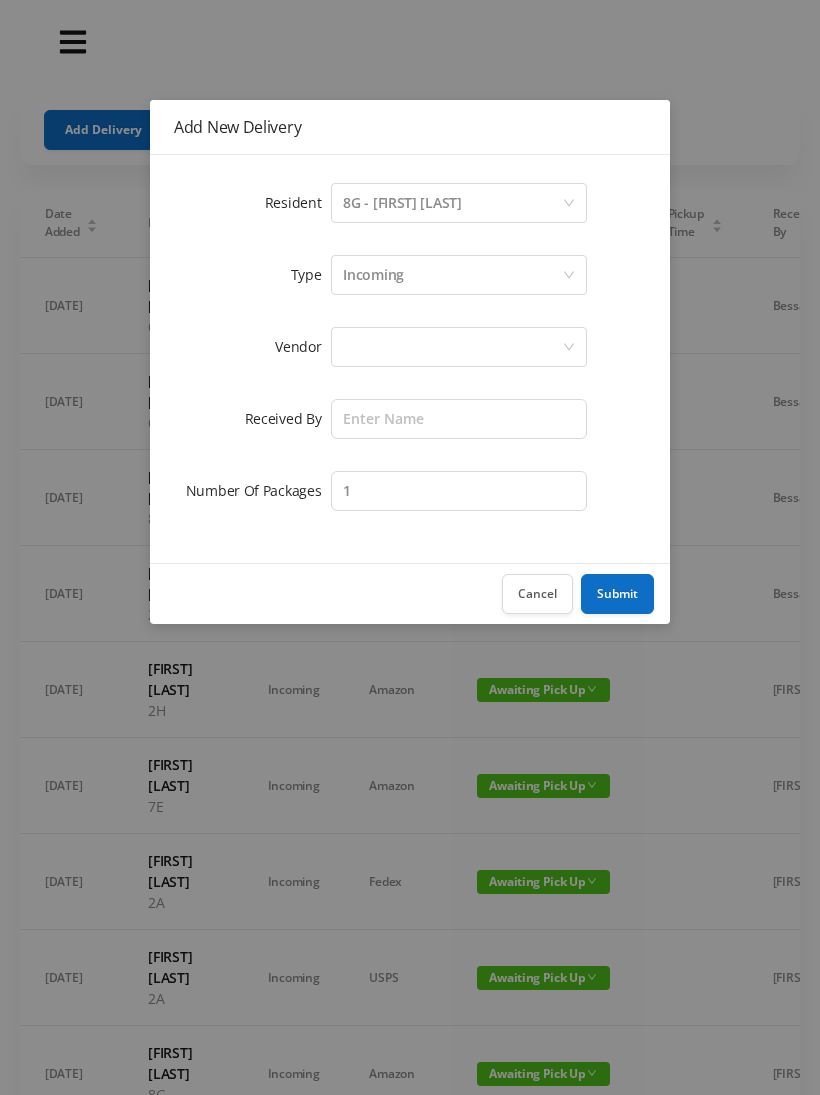 click on "8G - [FIRST] [LAST]" at bounding box center (402, 203) 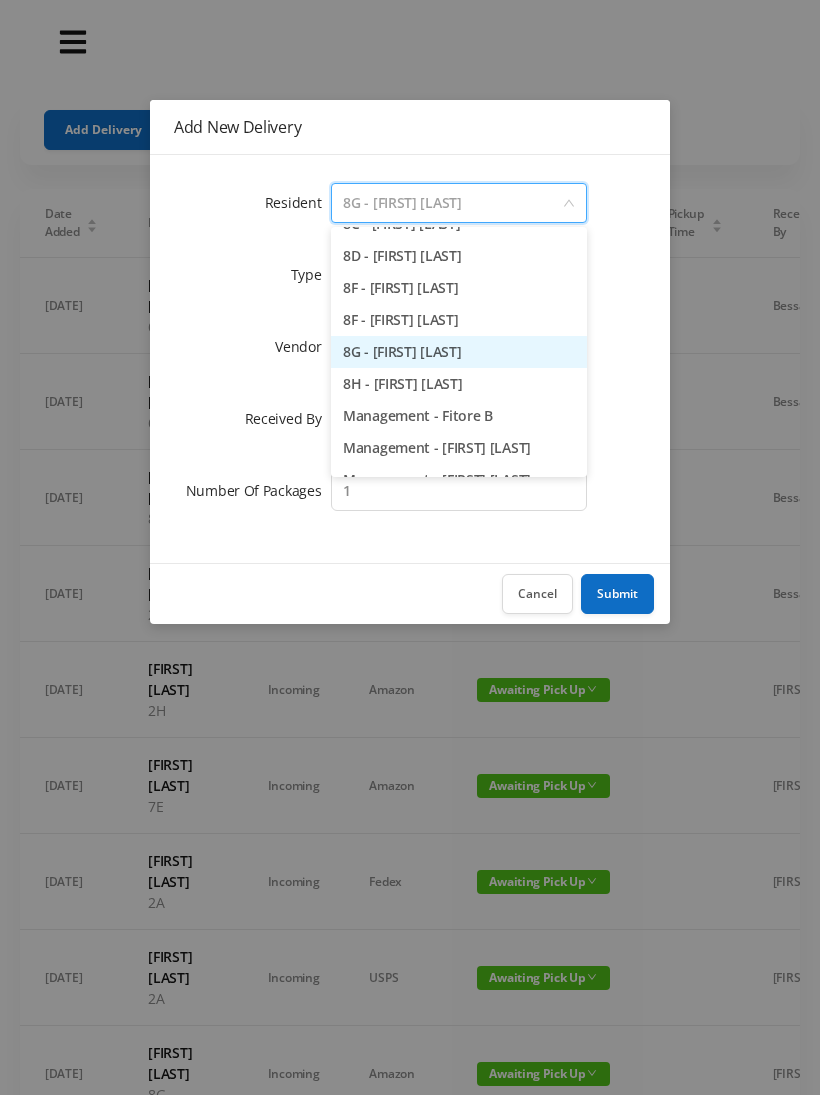 scroll, scrollTop: 2810, scrollLeft: 0, axis: vertical 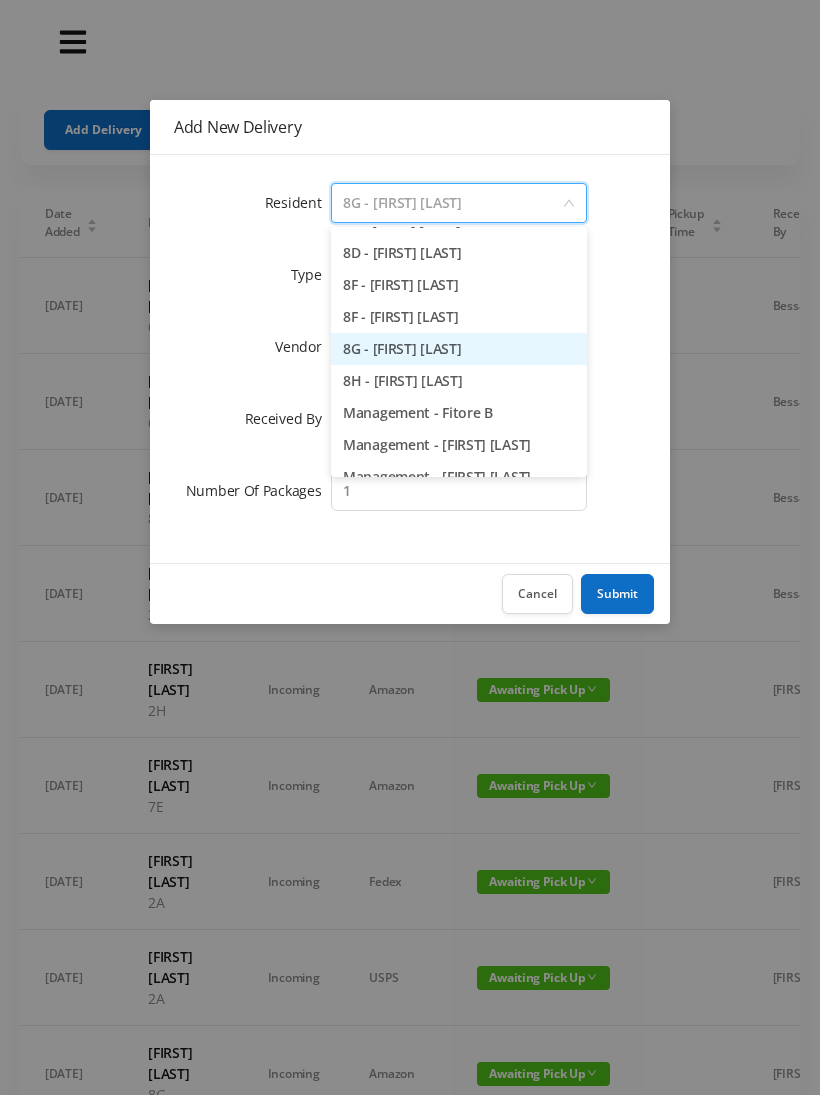 click on "8H - [FIRST] [LAST]" at bounding box center [459, 381] 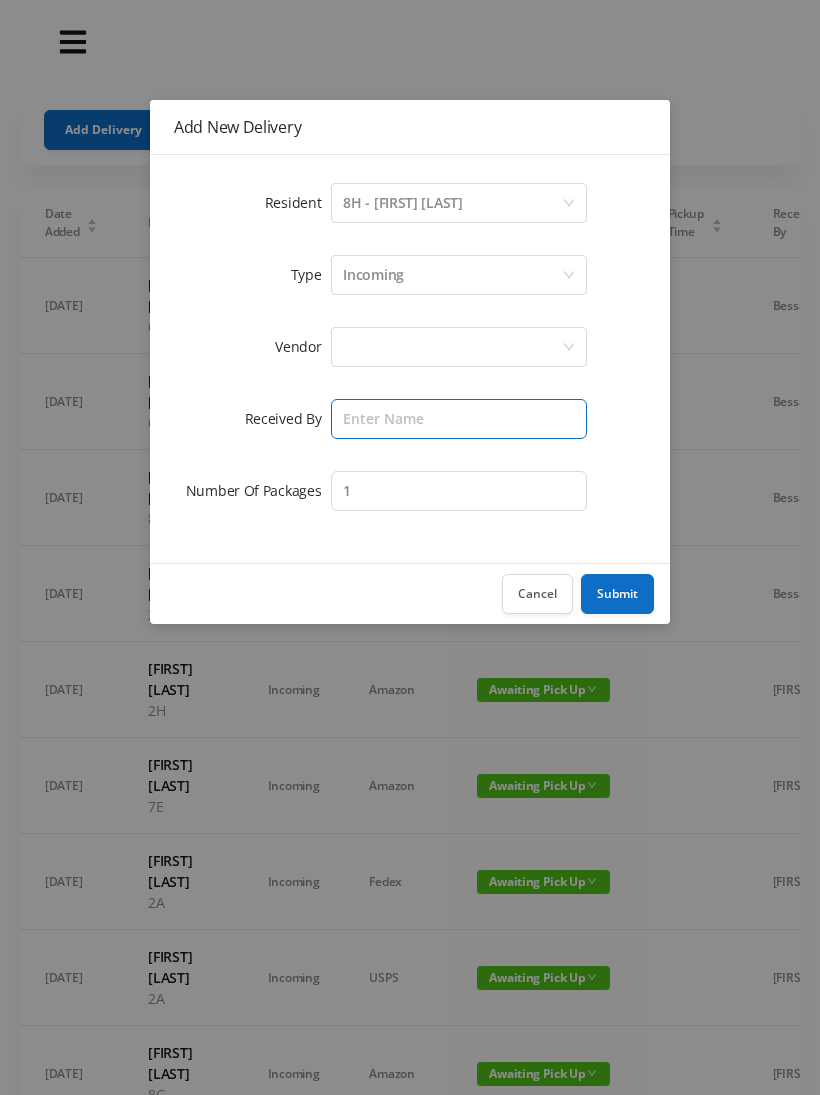 click at bounding box center [459, 419] 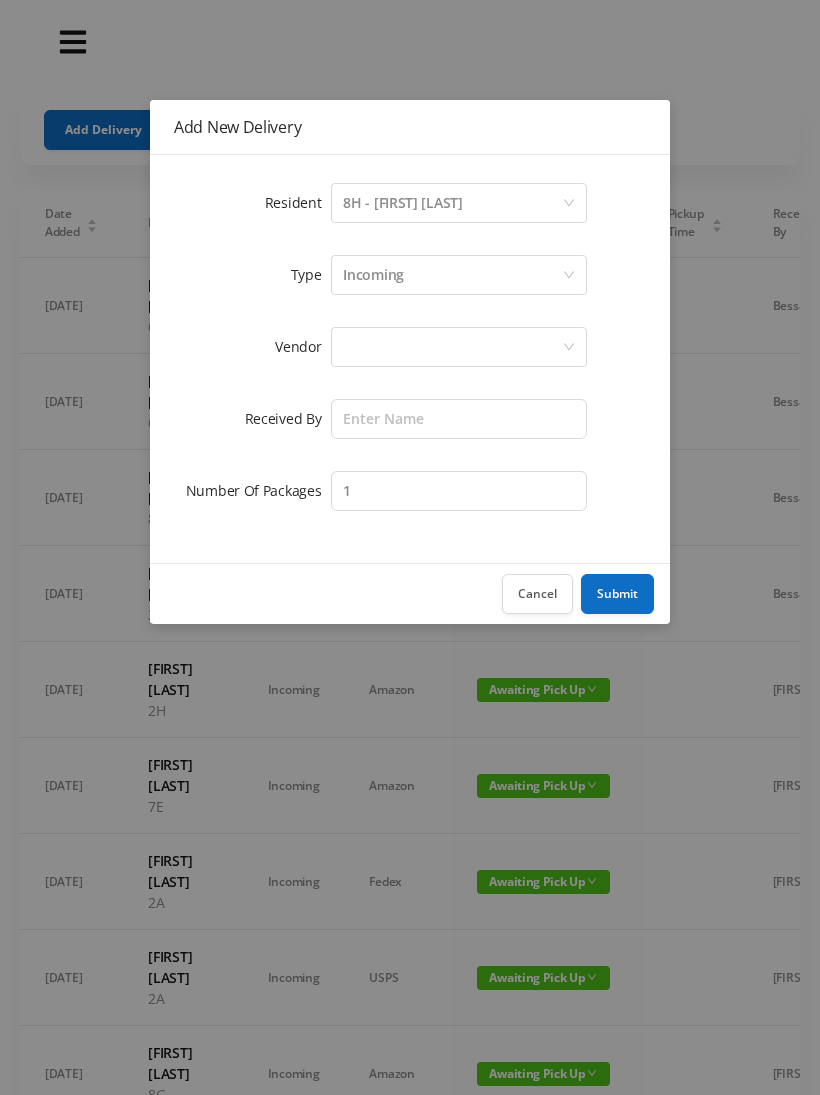 click at bounding box center [452, 347] 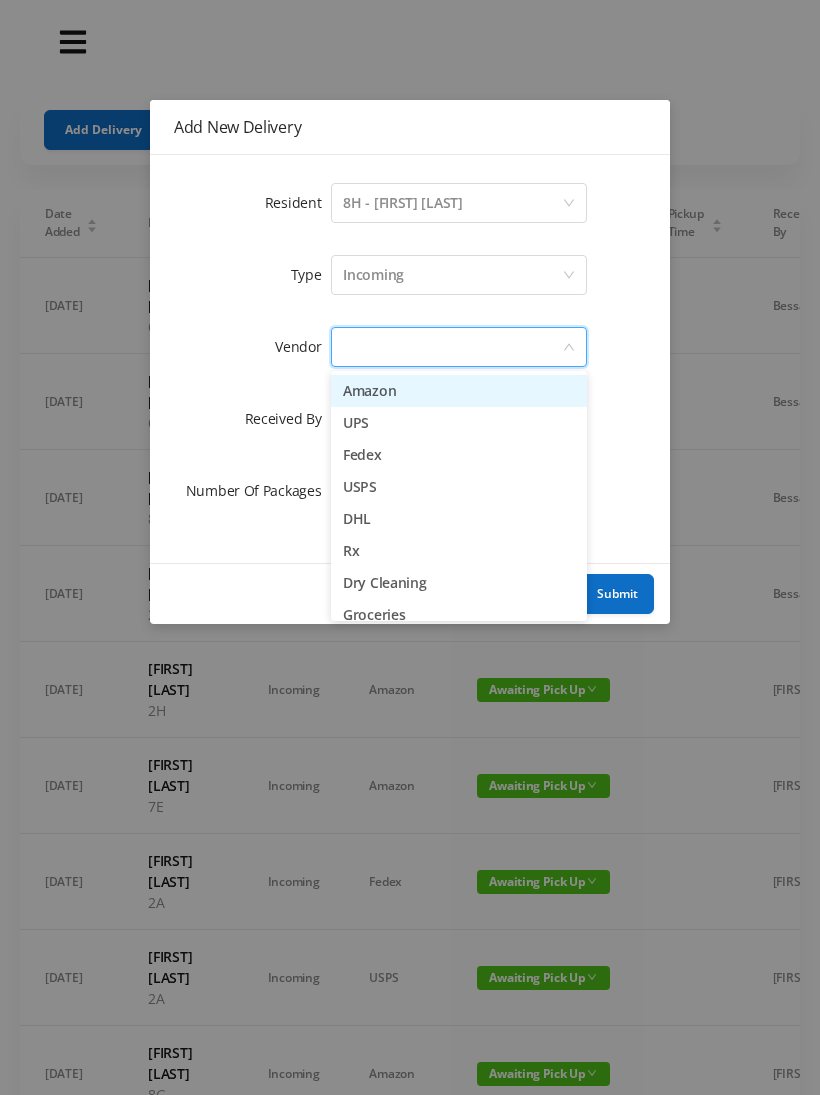 click on "UPS" at bounding box center (459, 423) 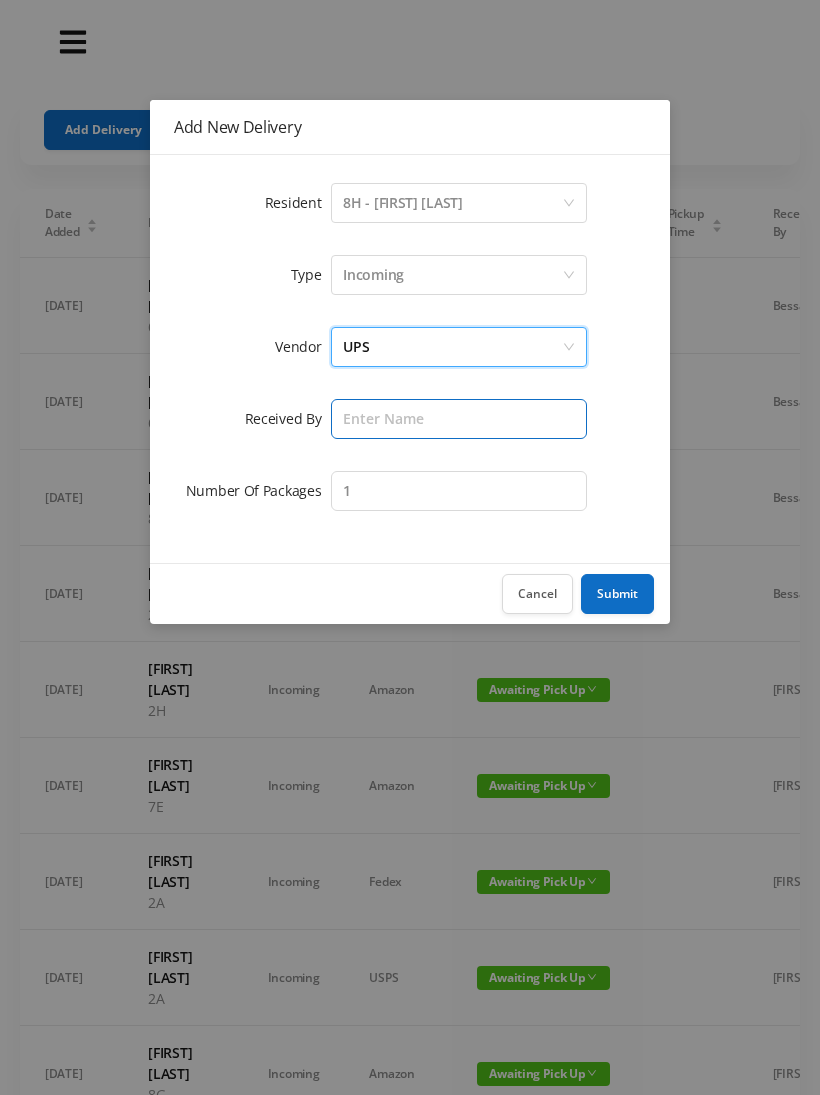 click at bounding box center [459, 419] 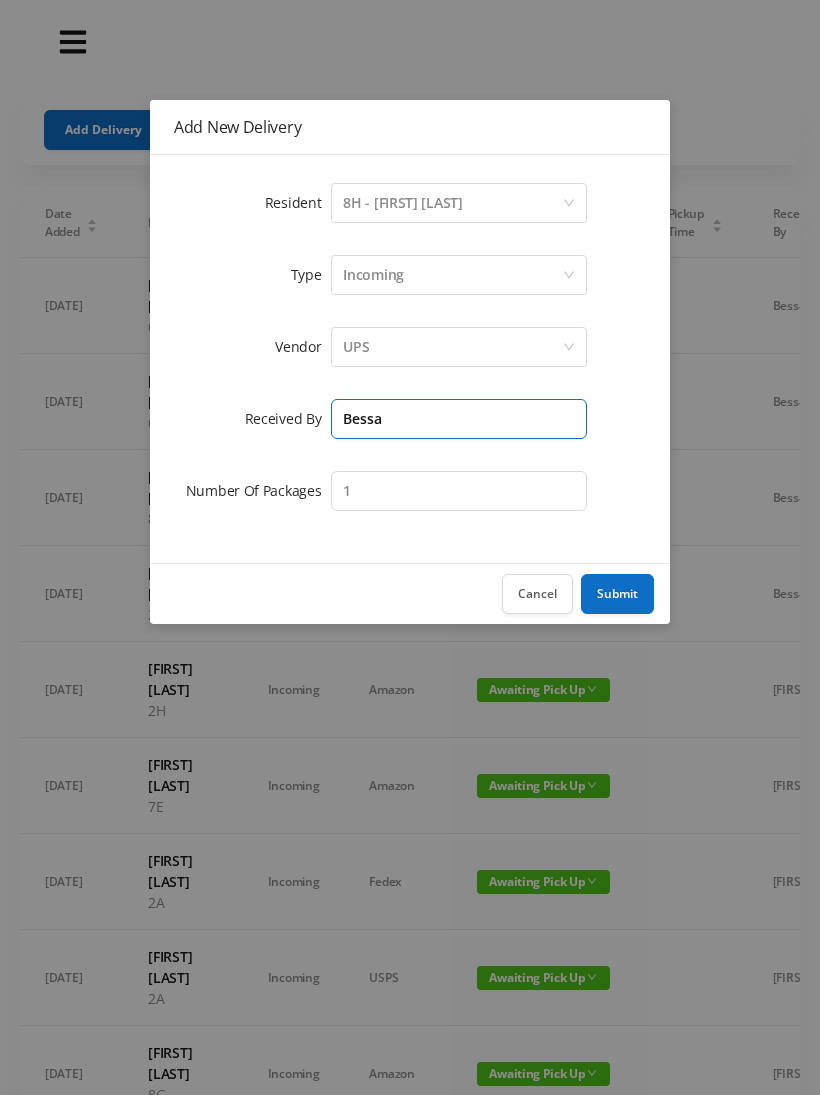 type on "Bessa" 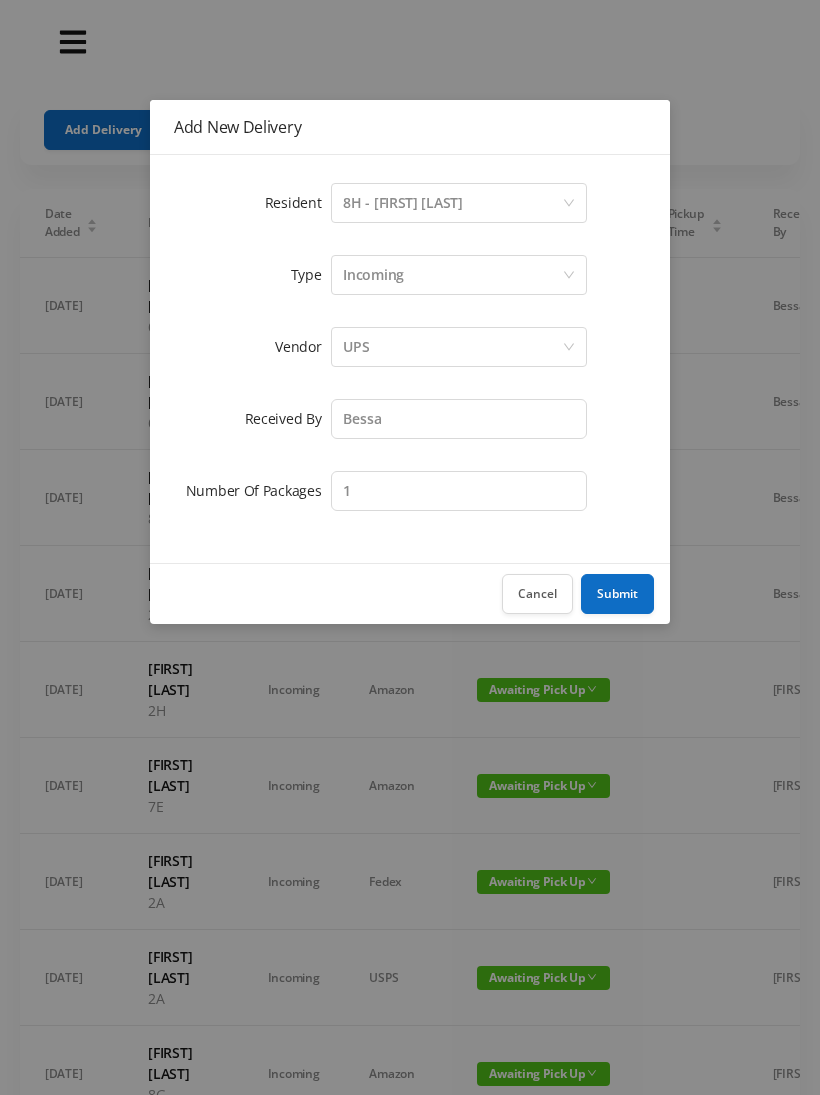 click on "Submit" at bounding box center (617, 594) 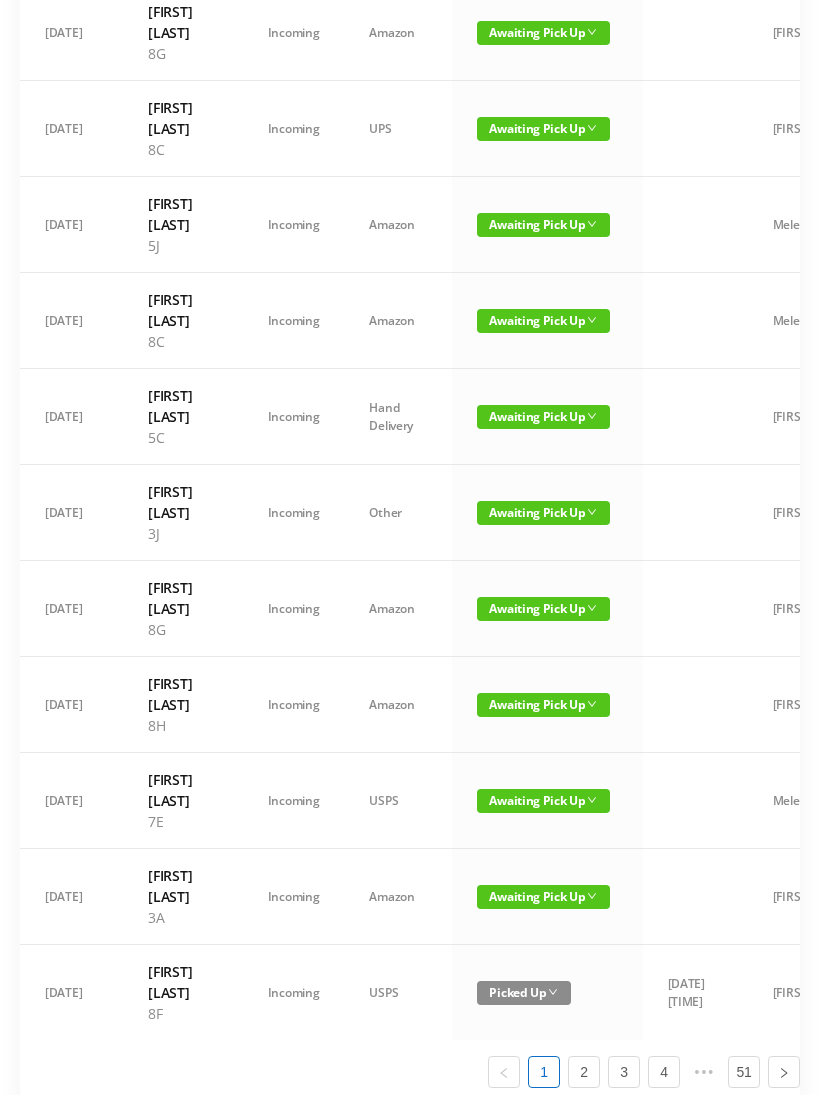 scroll, scrollTop: 1154, scrollLeft: 0, axis: vertical 